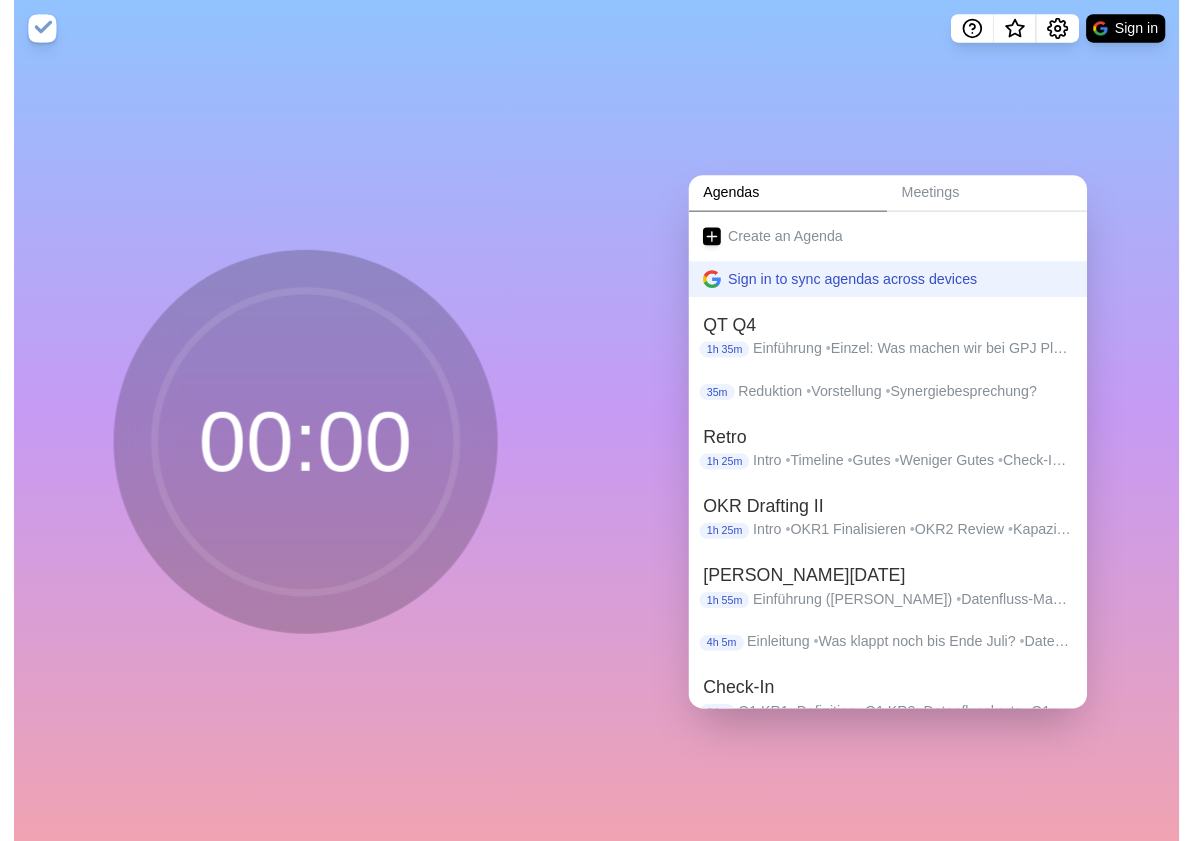 scroll, scrollTop: 0, scrollLeft: 0, axis: both 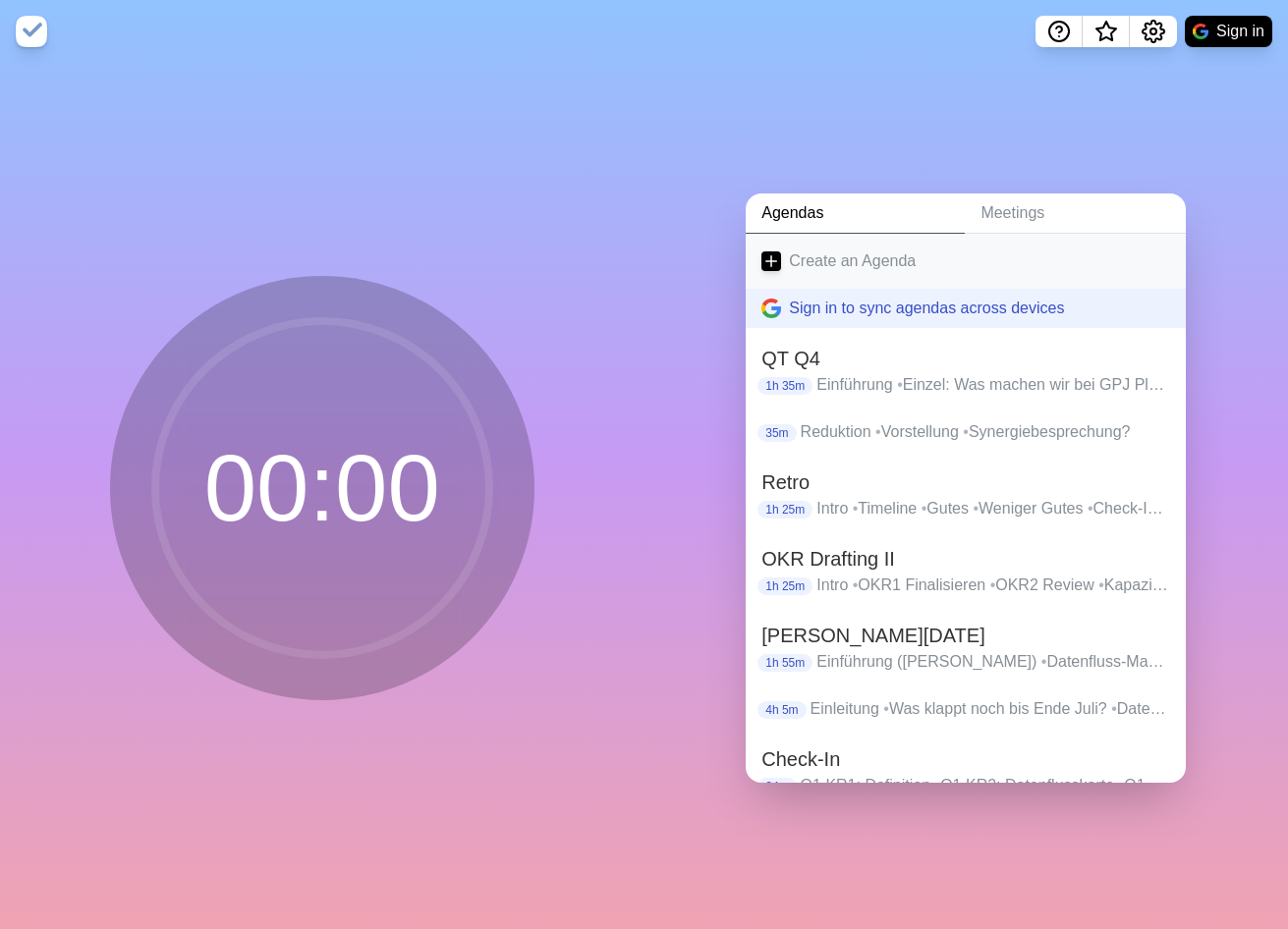 click on "Create an Agenda" at bounding box center (966, 261) 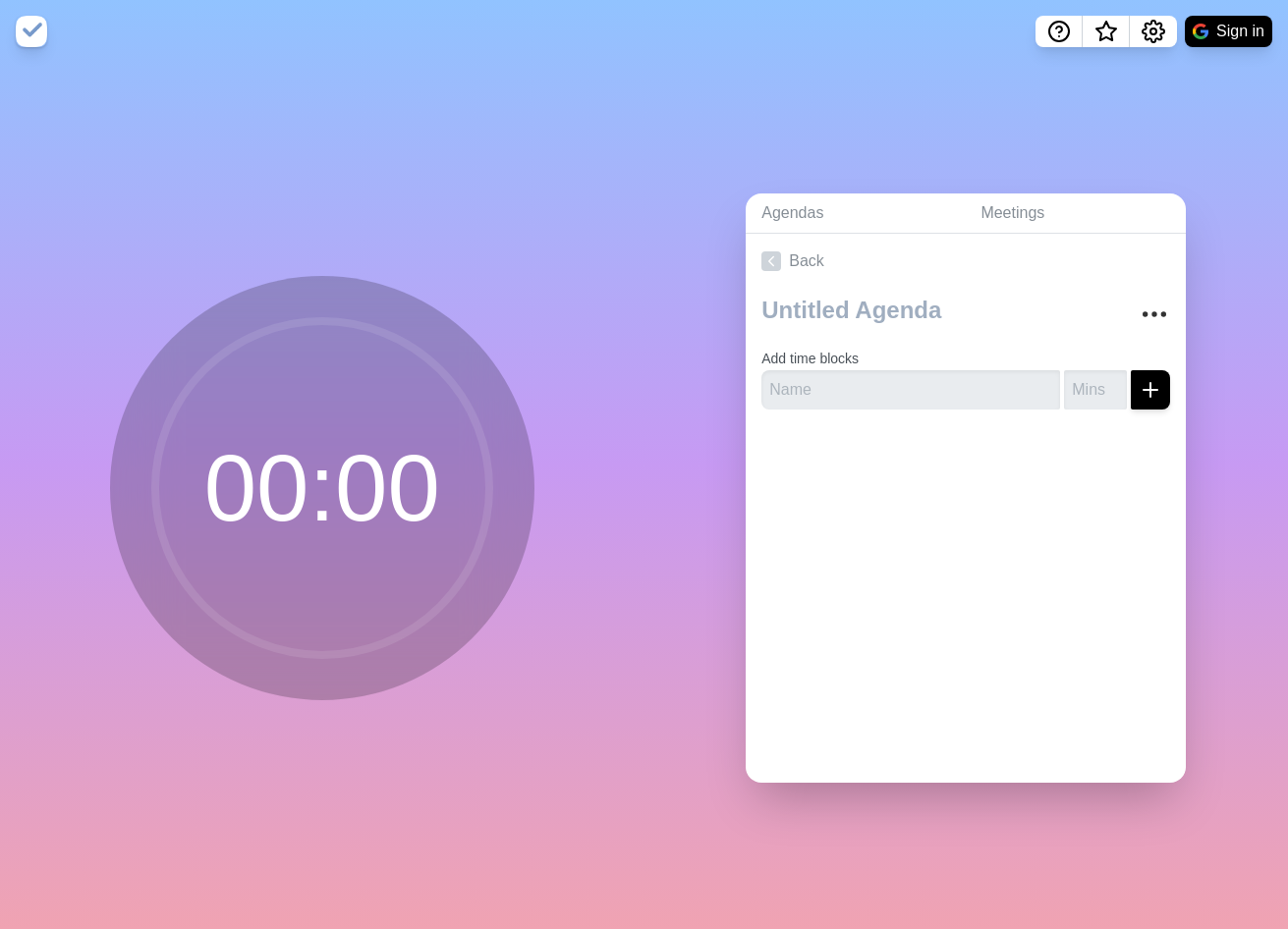 click on "Add time blocks" at bounding box center (966, 356) 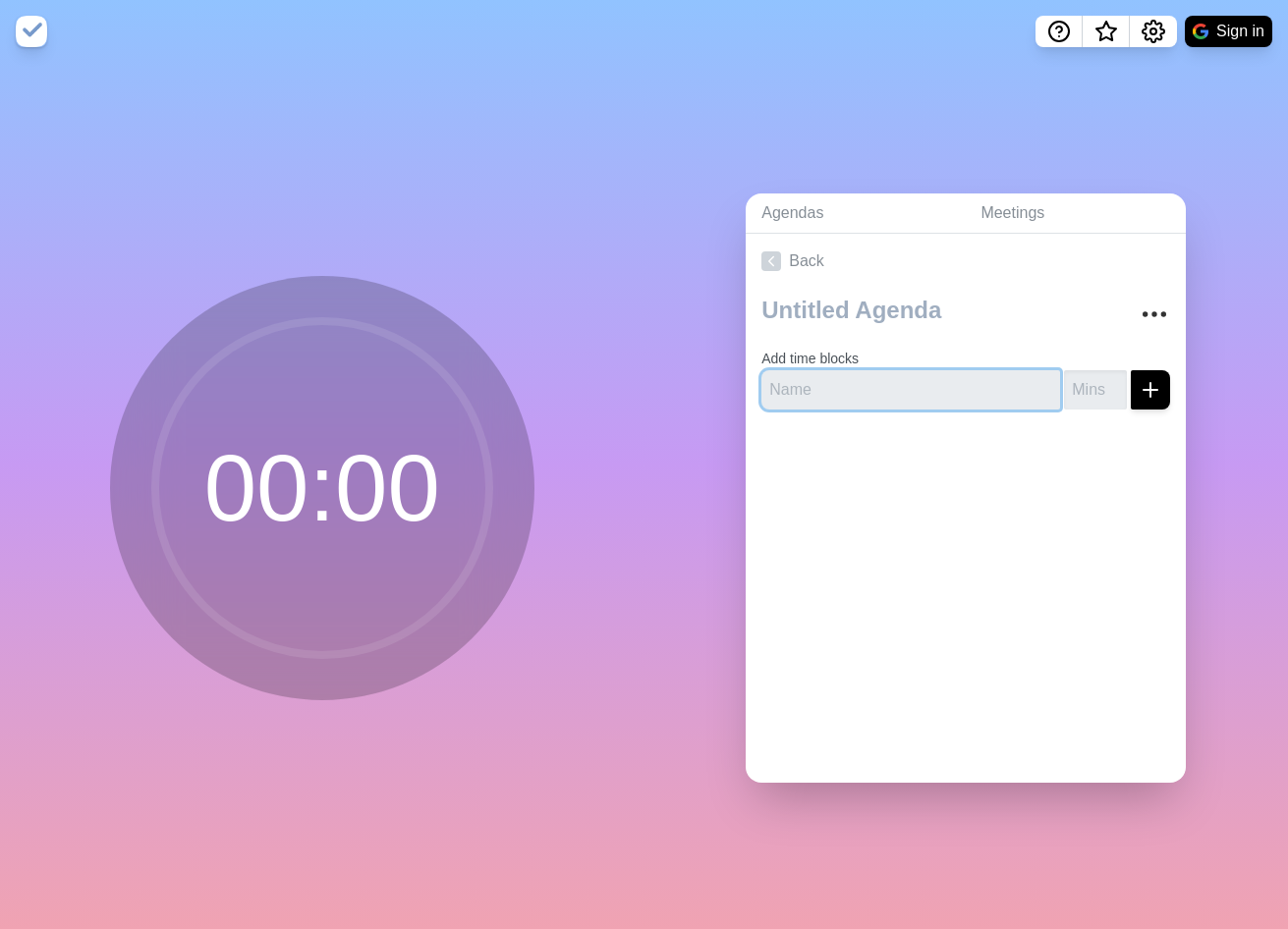 click at bounding box center (911, 390) 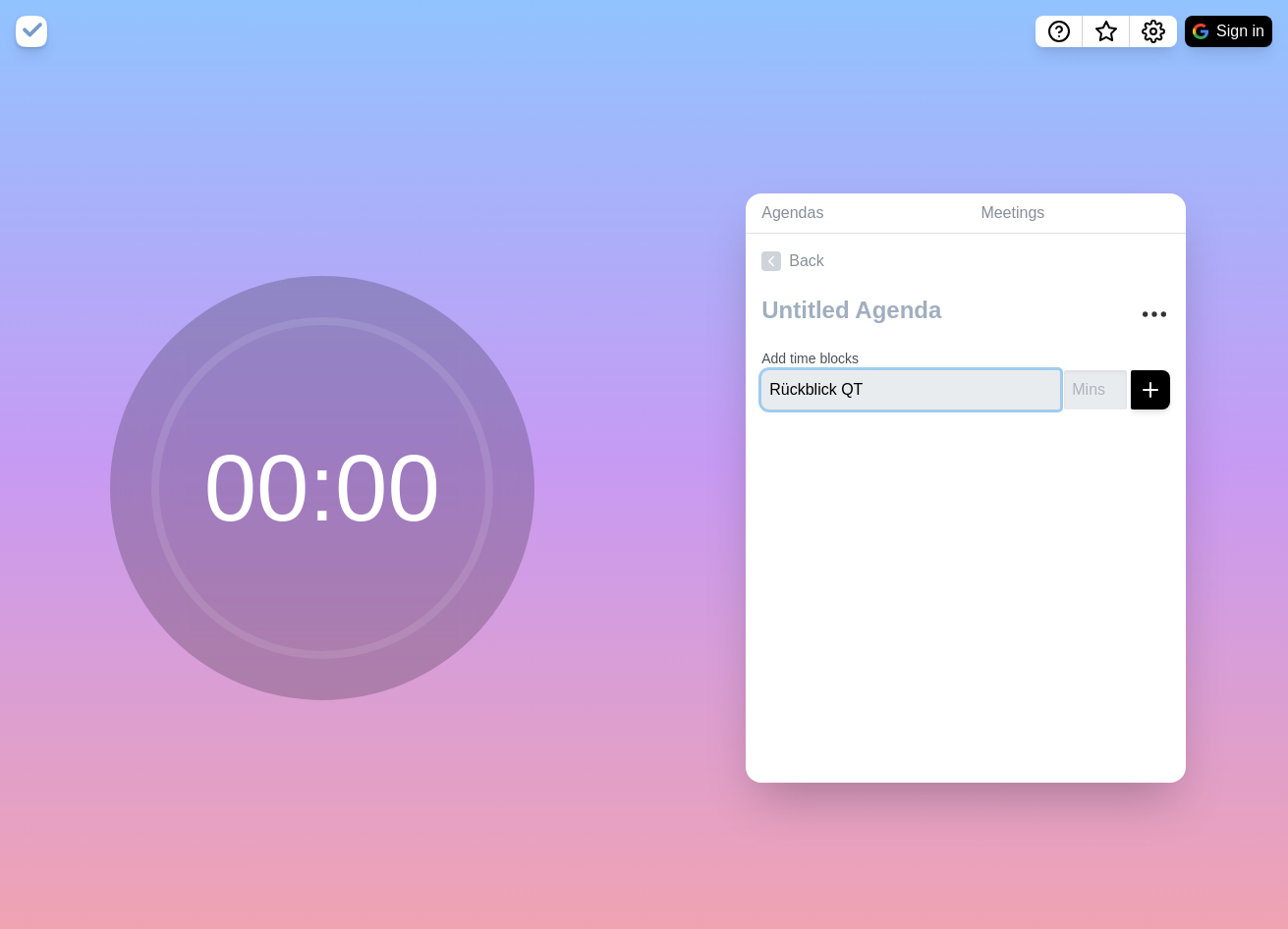 type on "Rückblick QT" 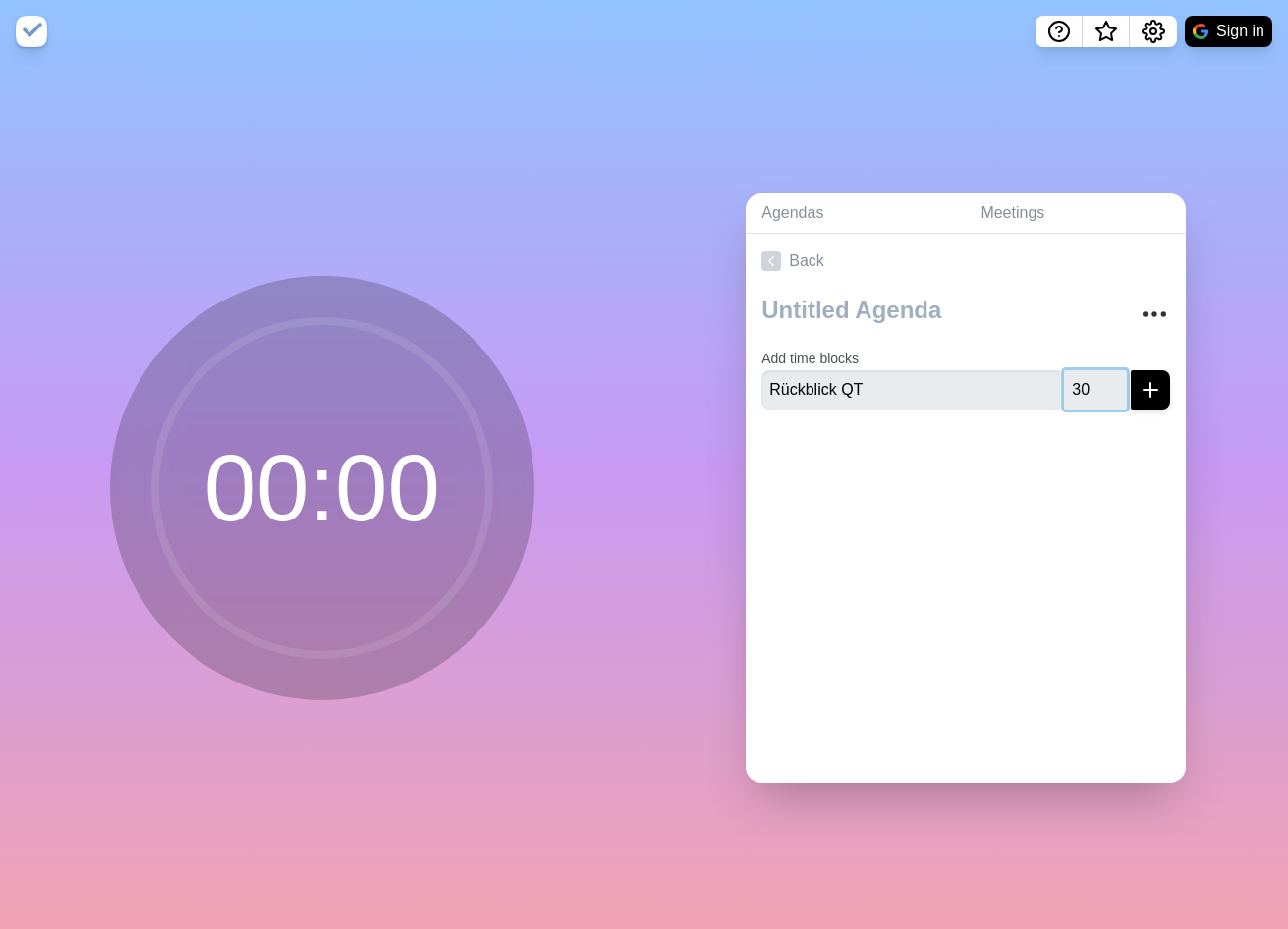 type on "30" 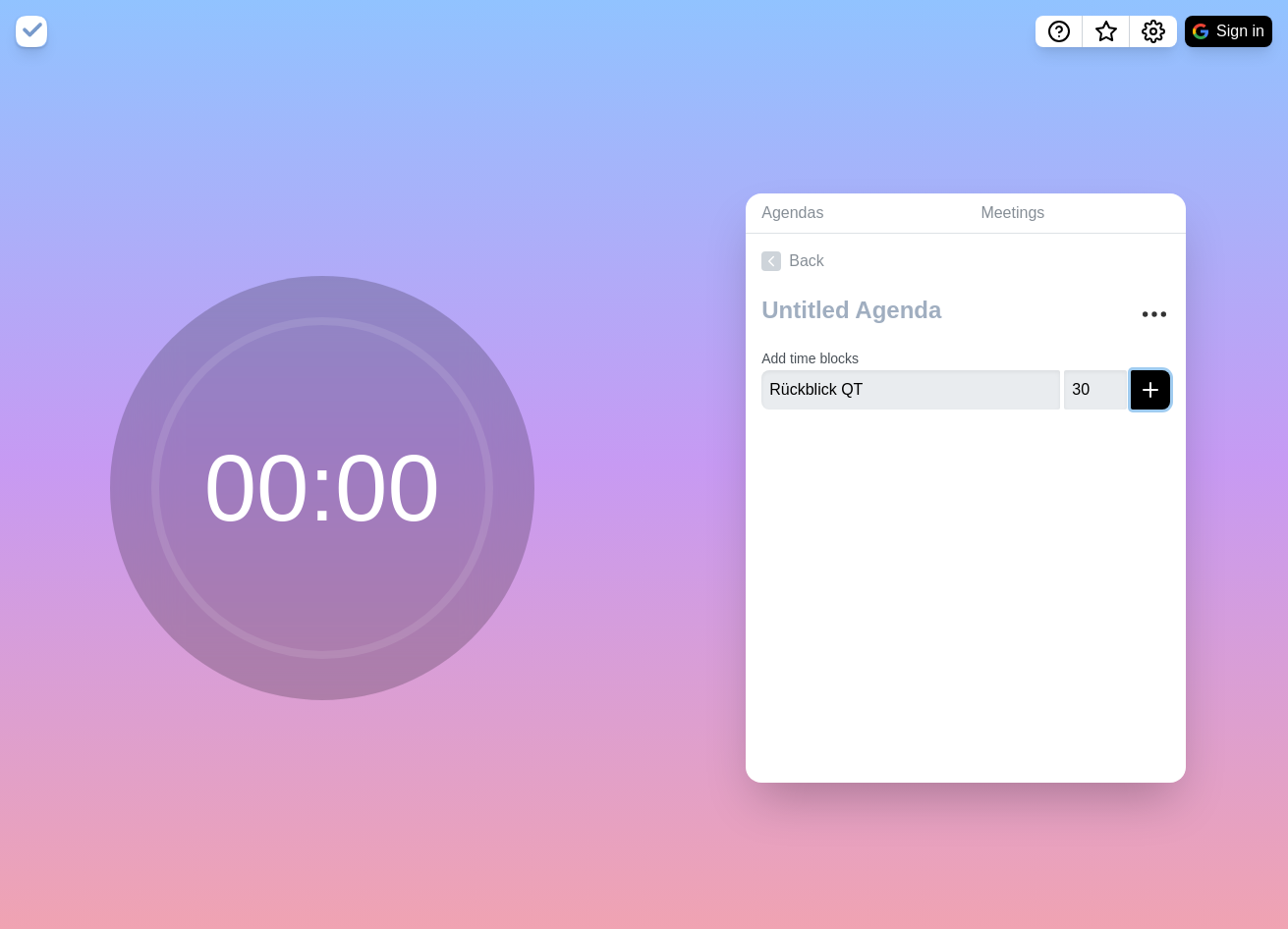 click at bounding box center [1150, 390] 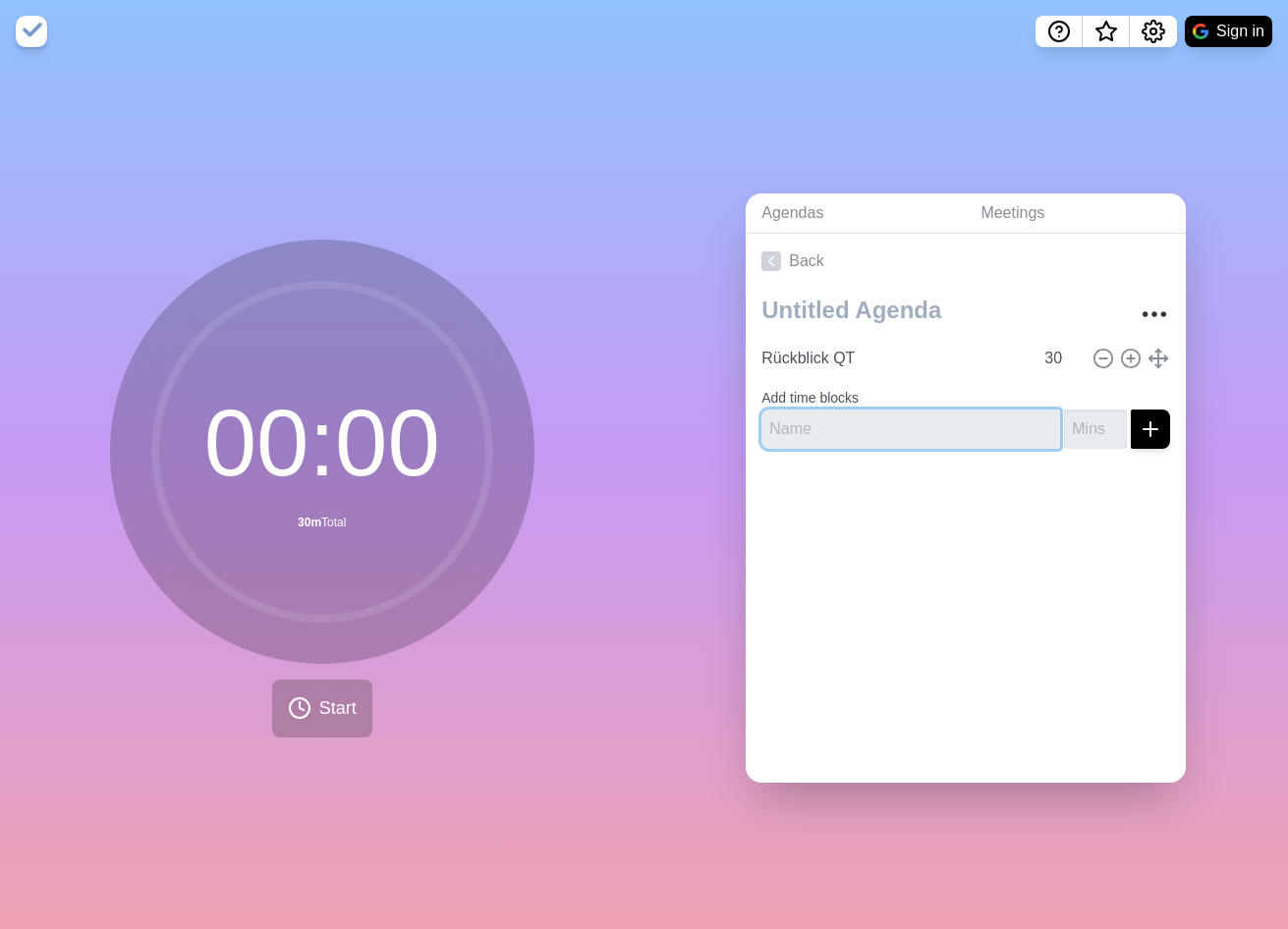click at bounding box center (911, 429) 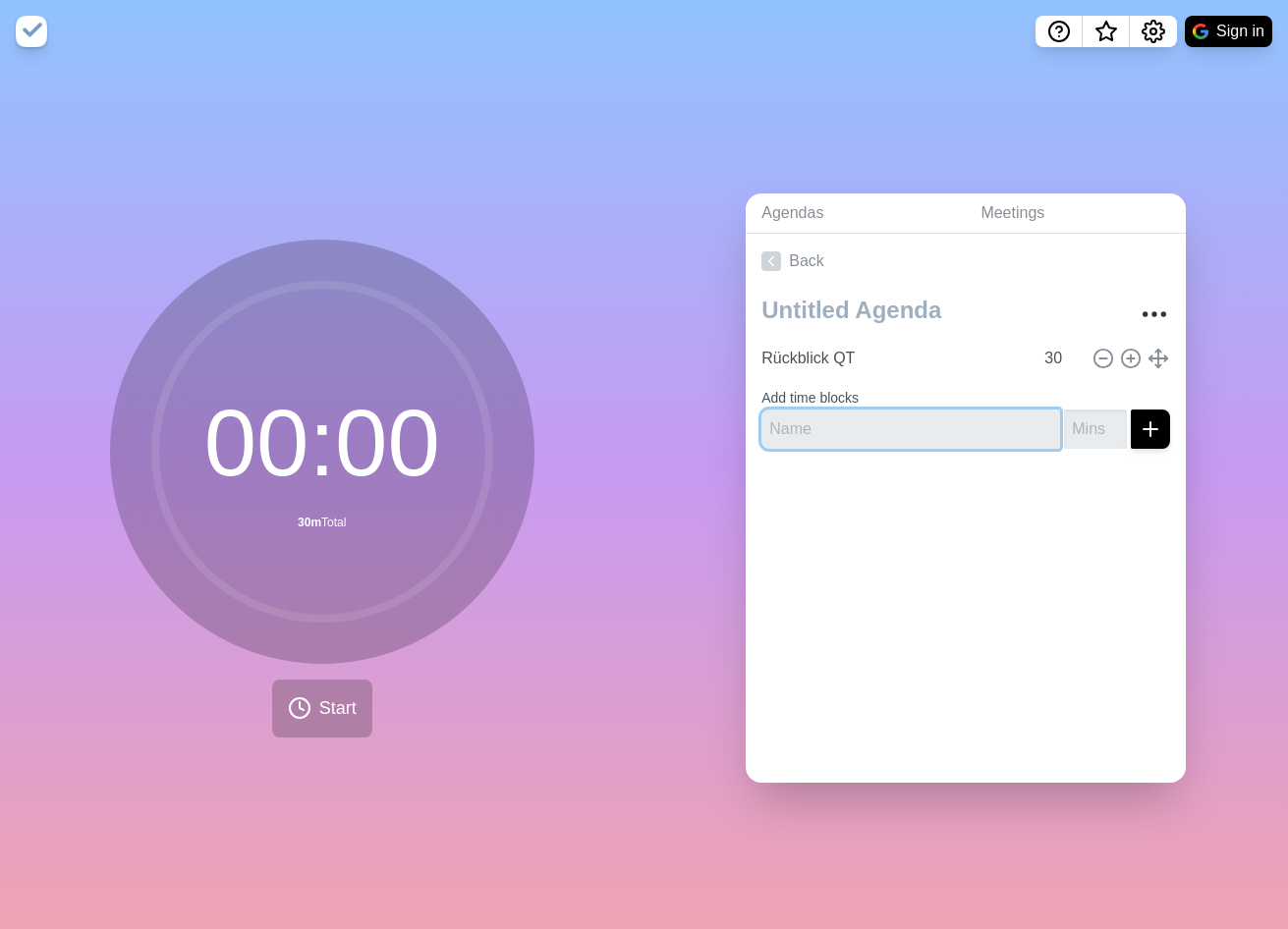 type on "N" 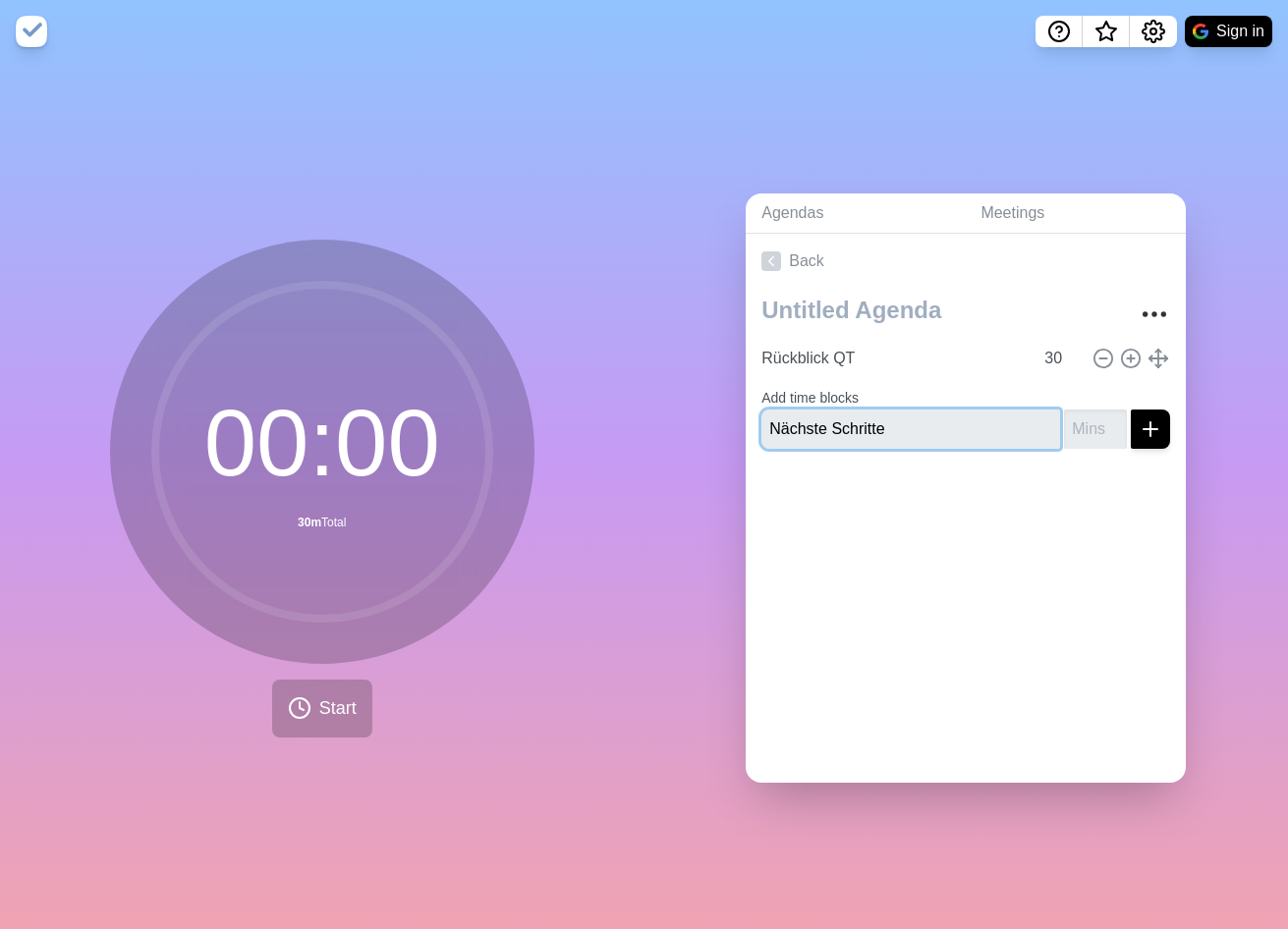 type on "Nächste Schritte" 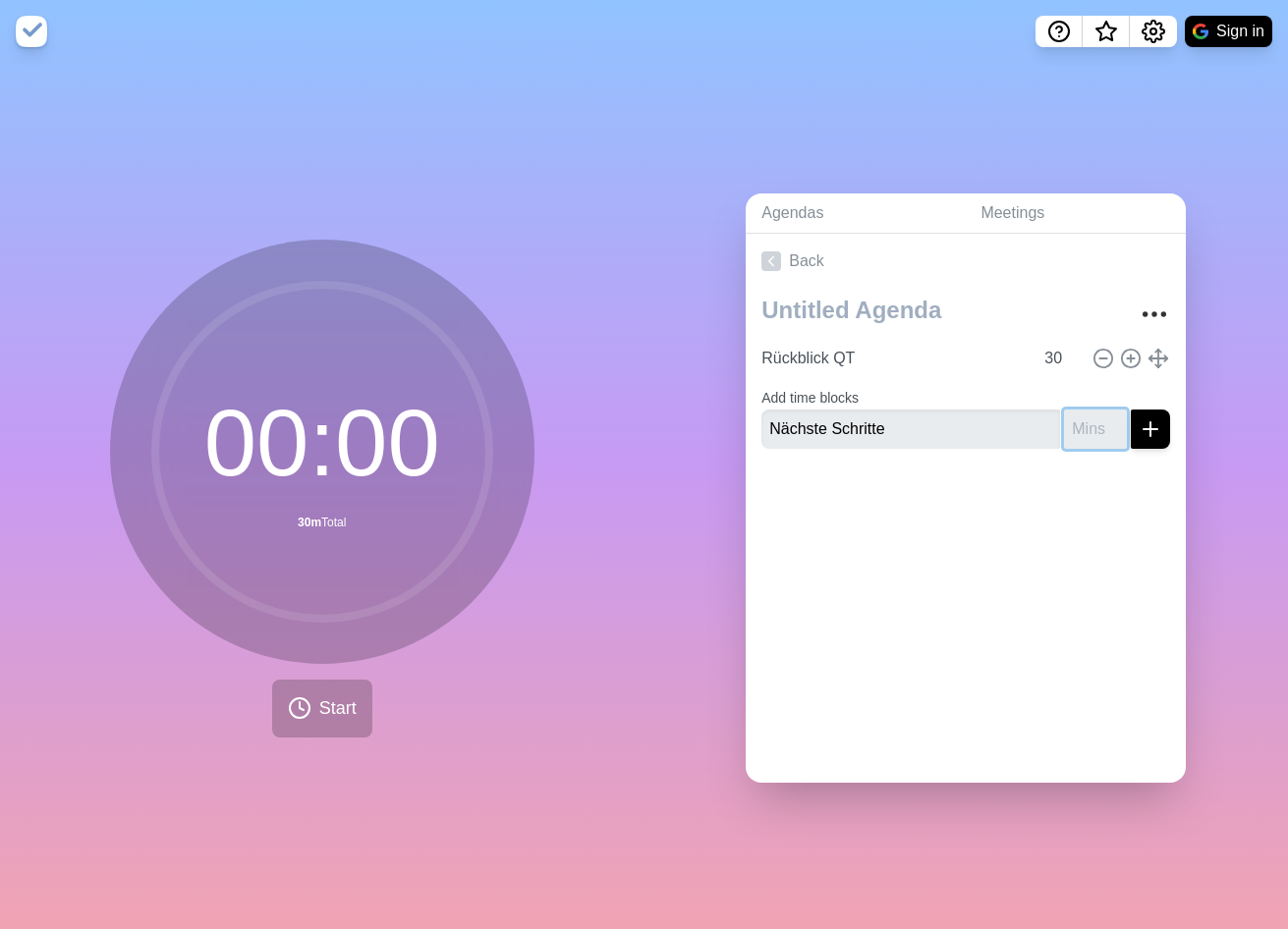click at bounding box center [1095, 429] 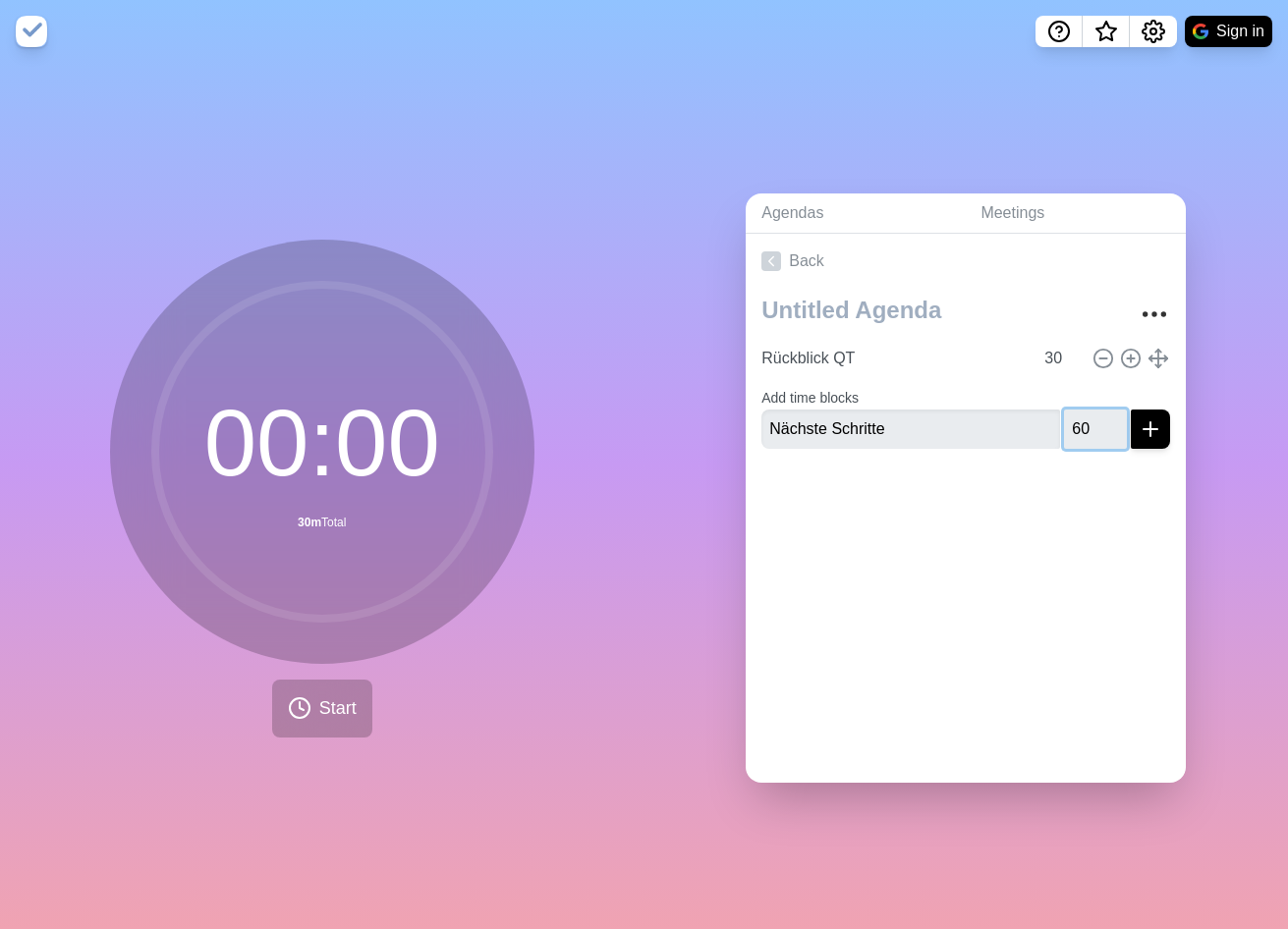 type on "60" 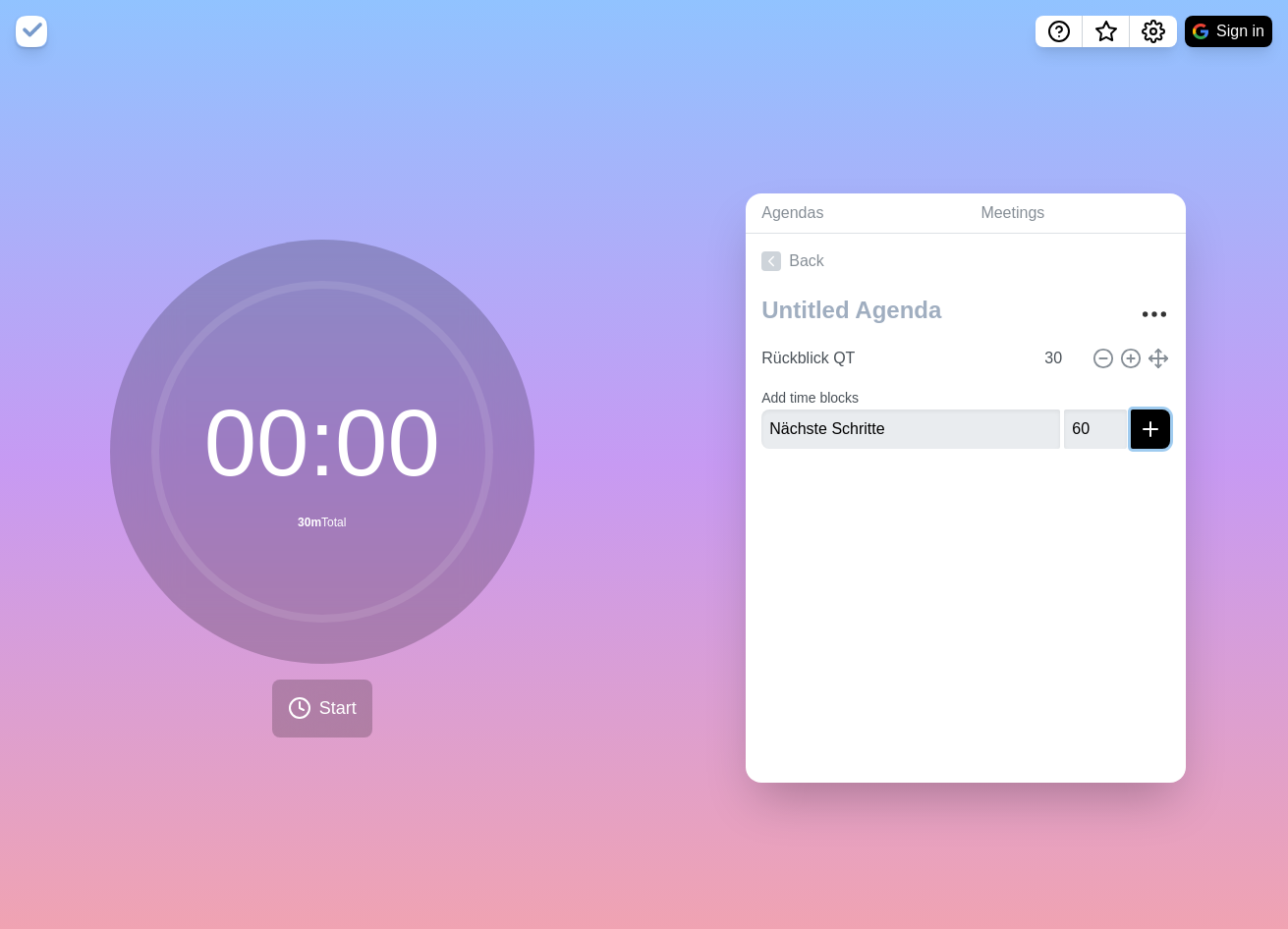 click 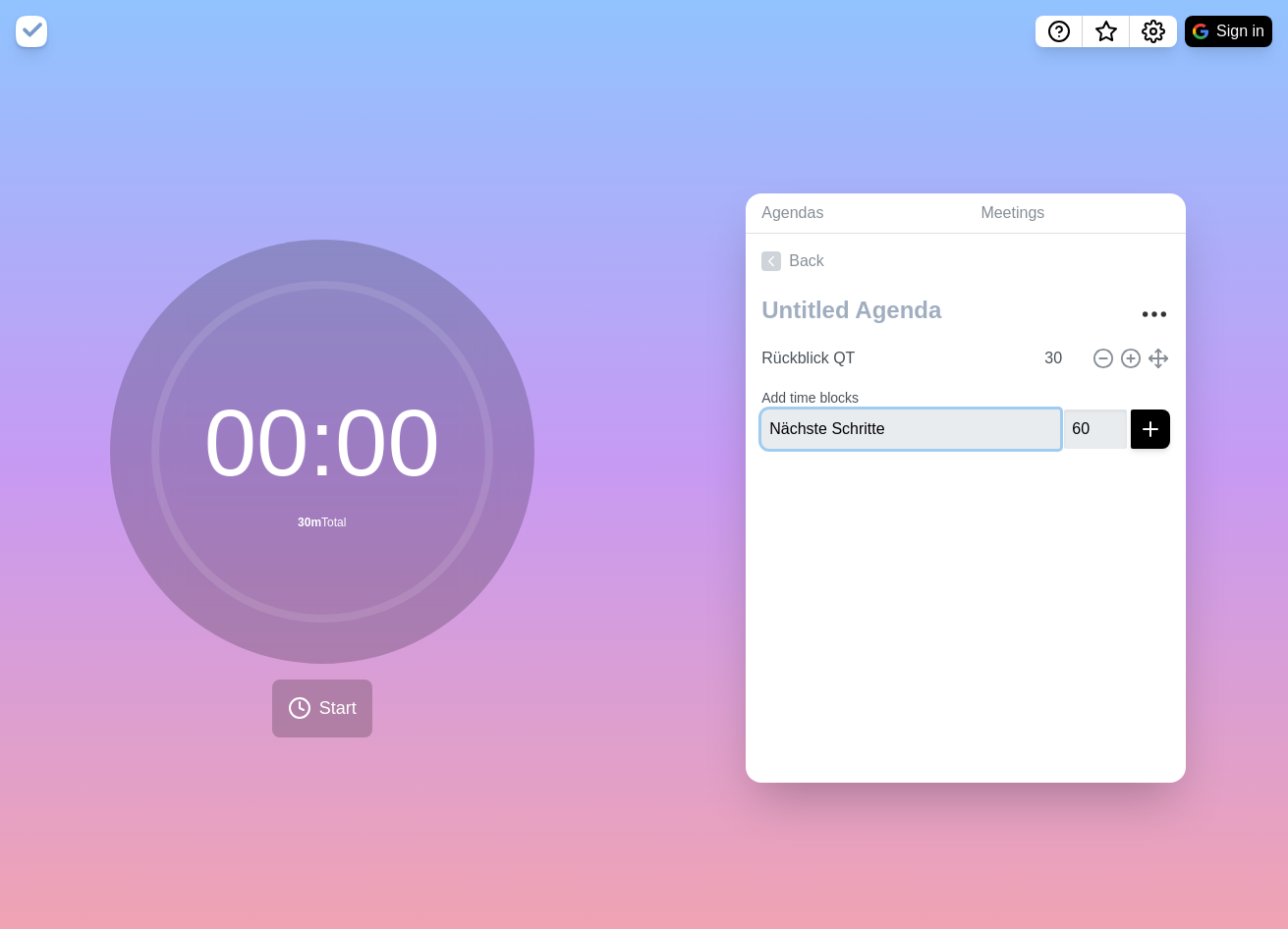 type 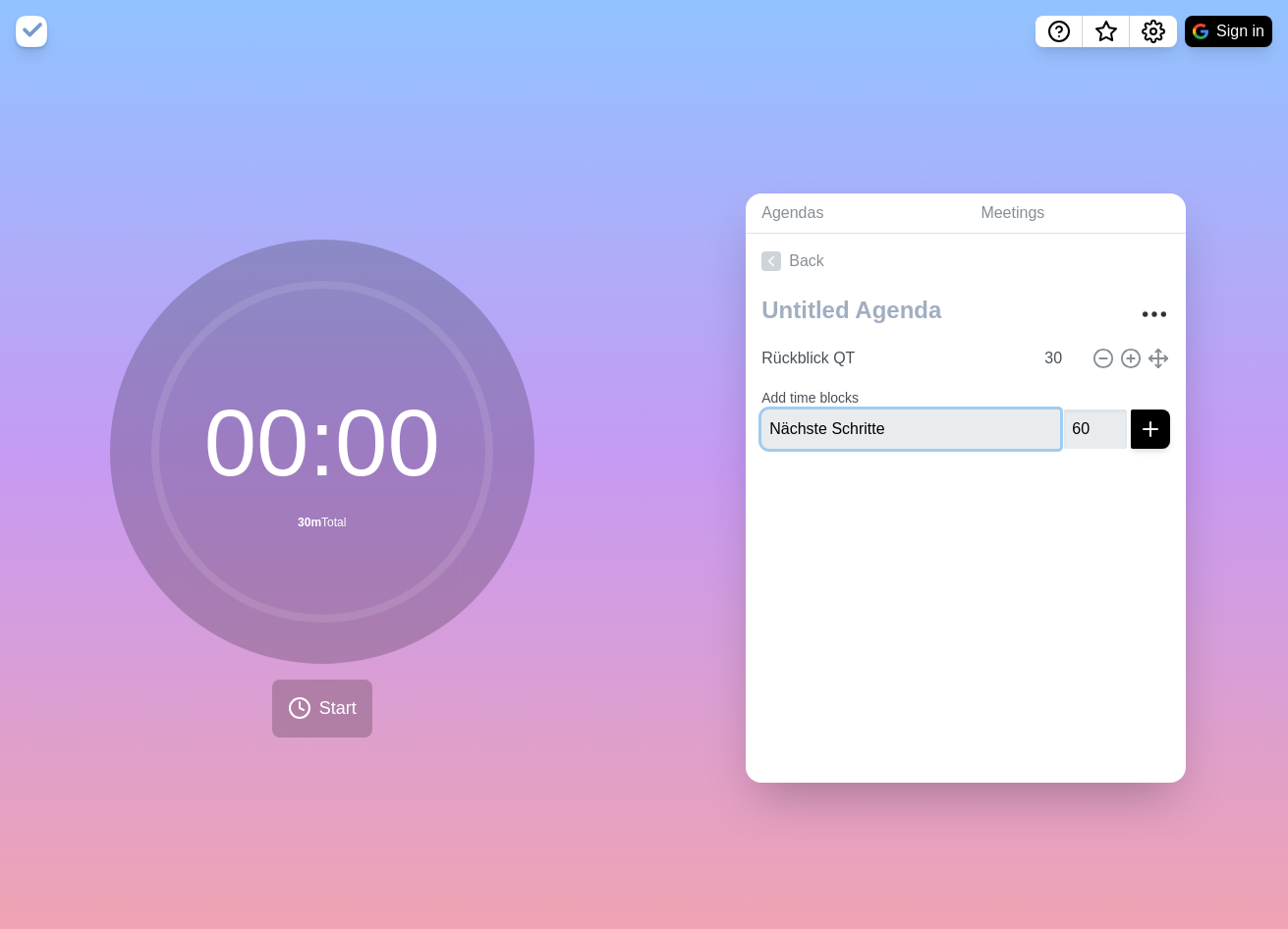 type 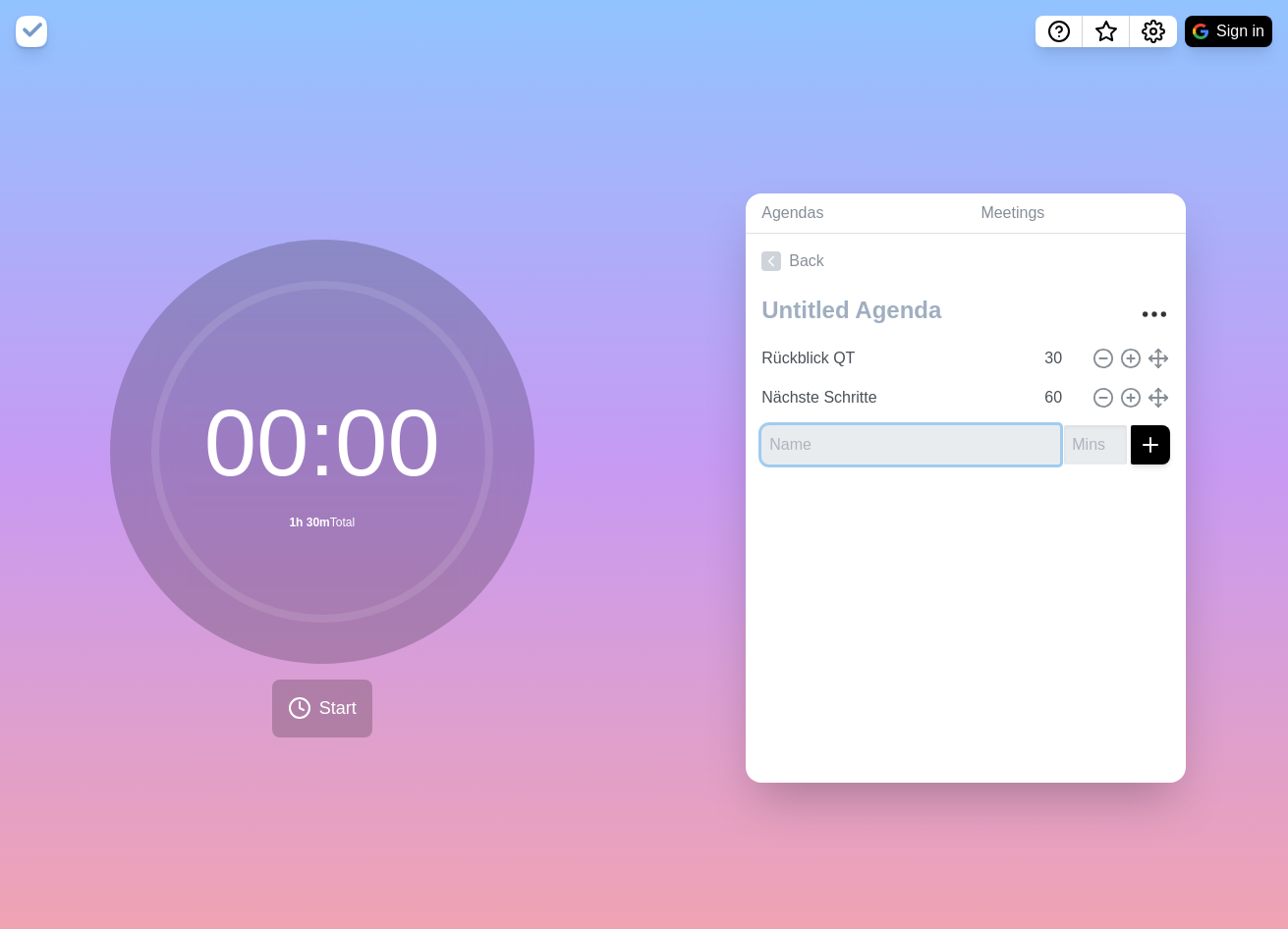 click at bounding box center [911, 445] 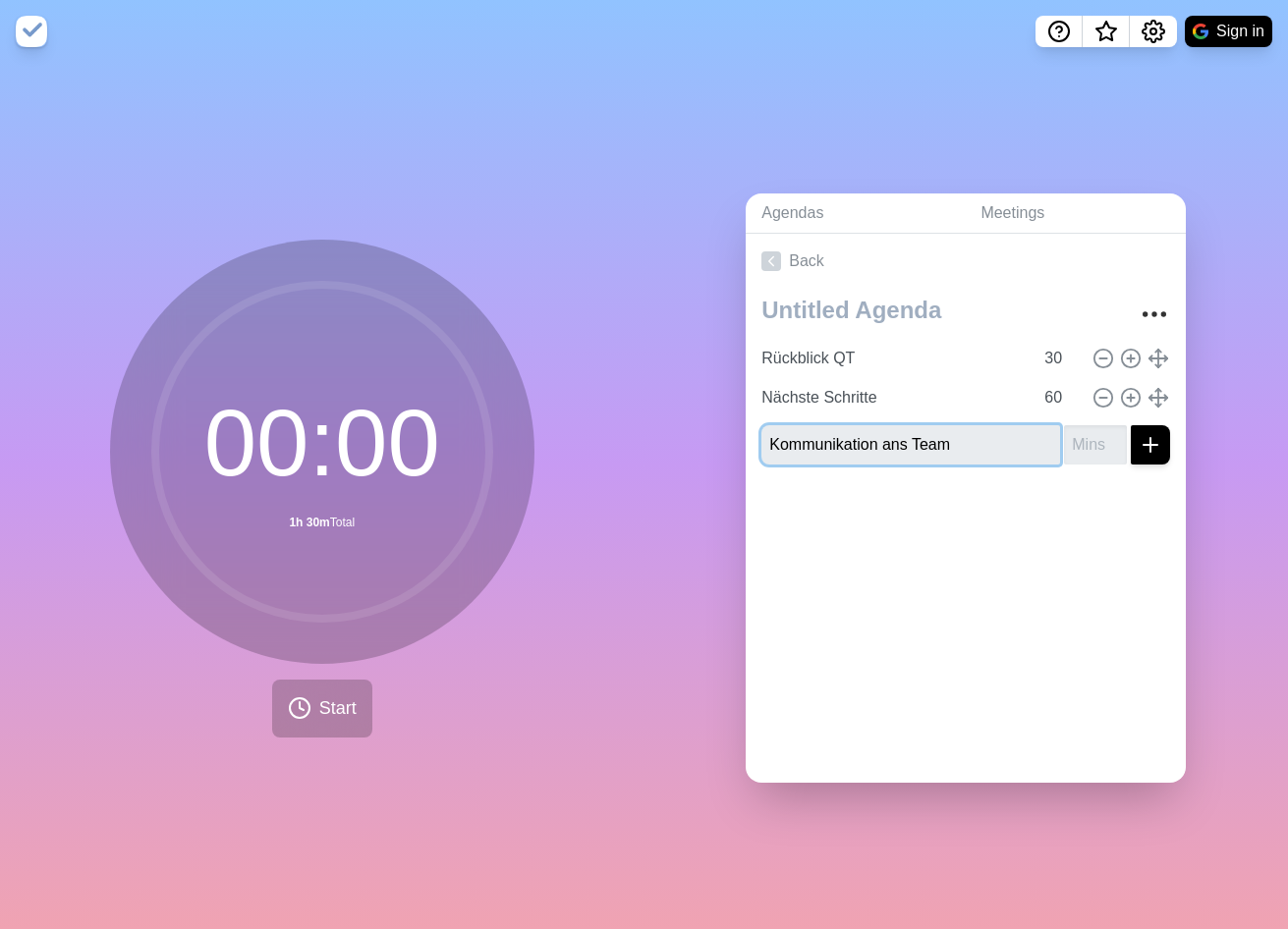 type on "Kommunikation ans Team" 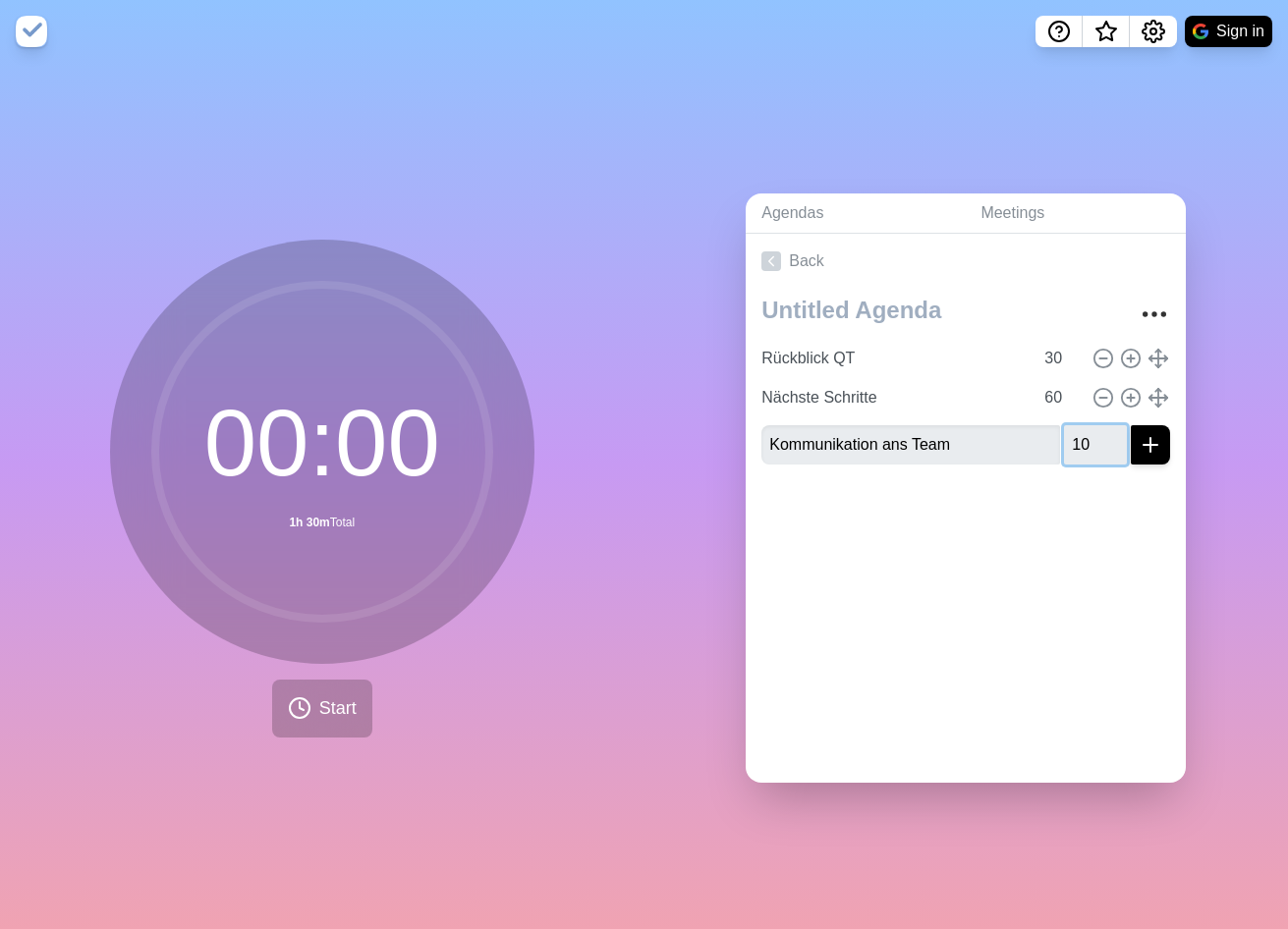 type on "10" 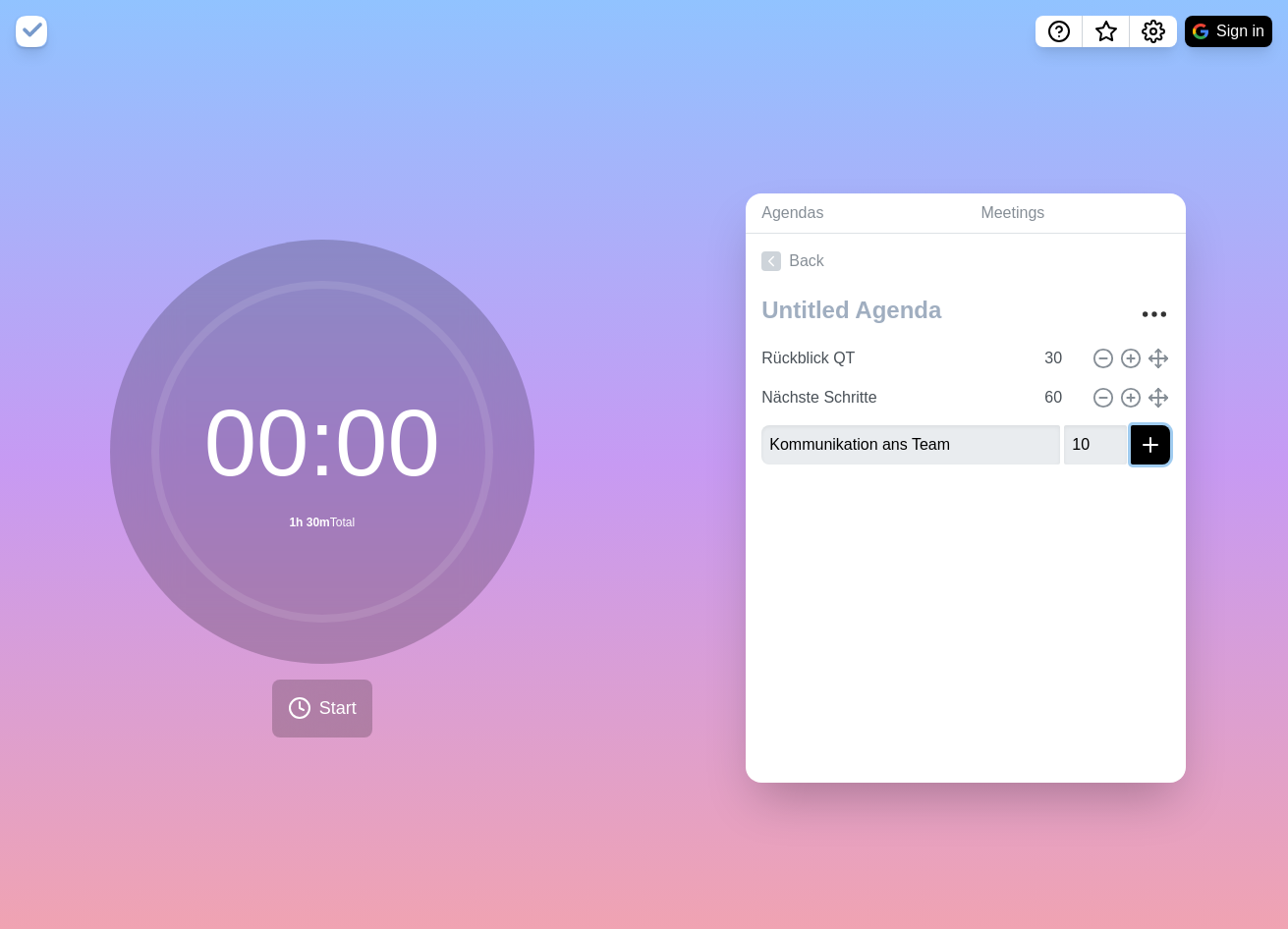click 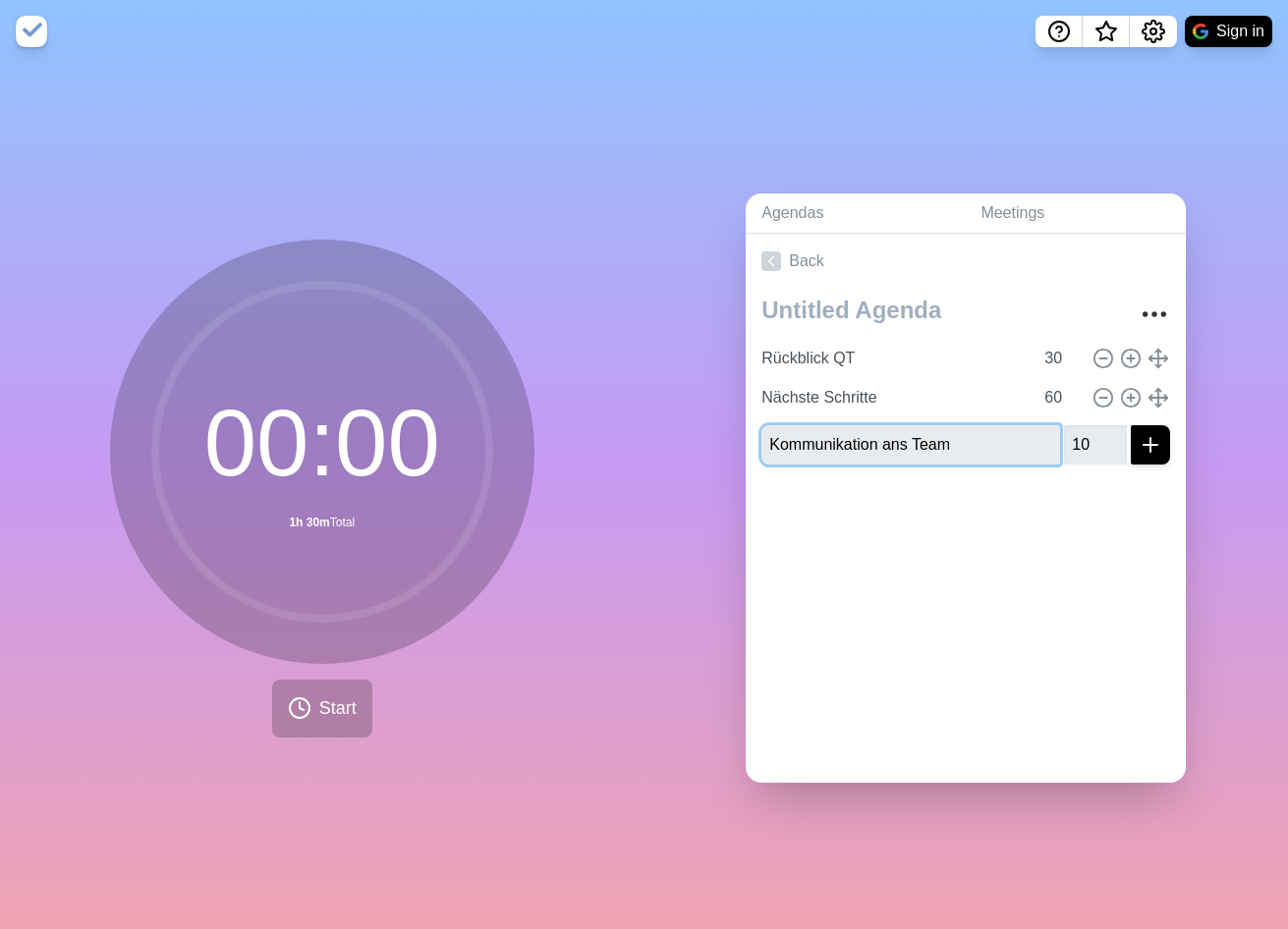 type 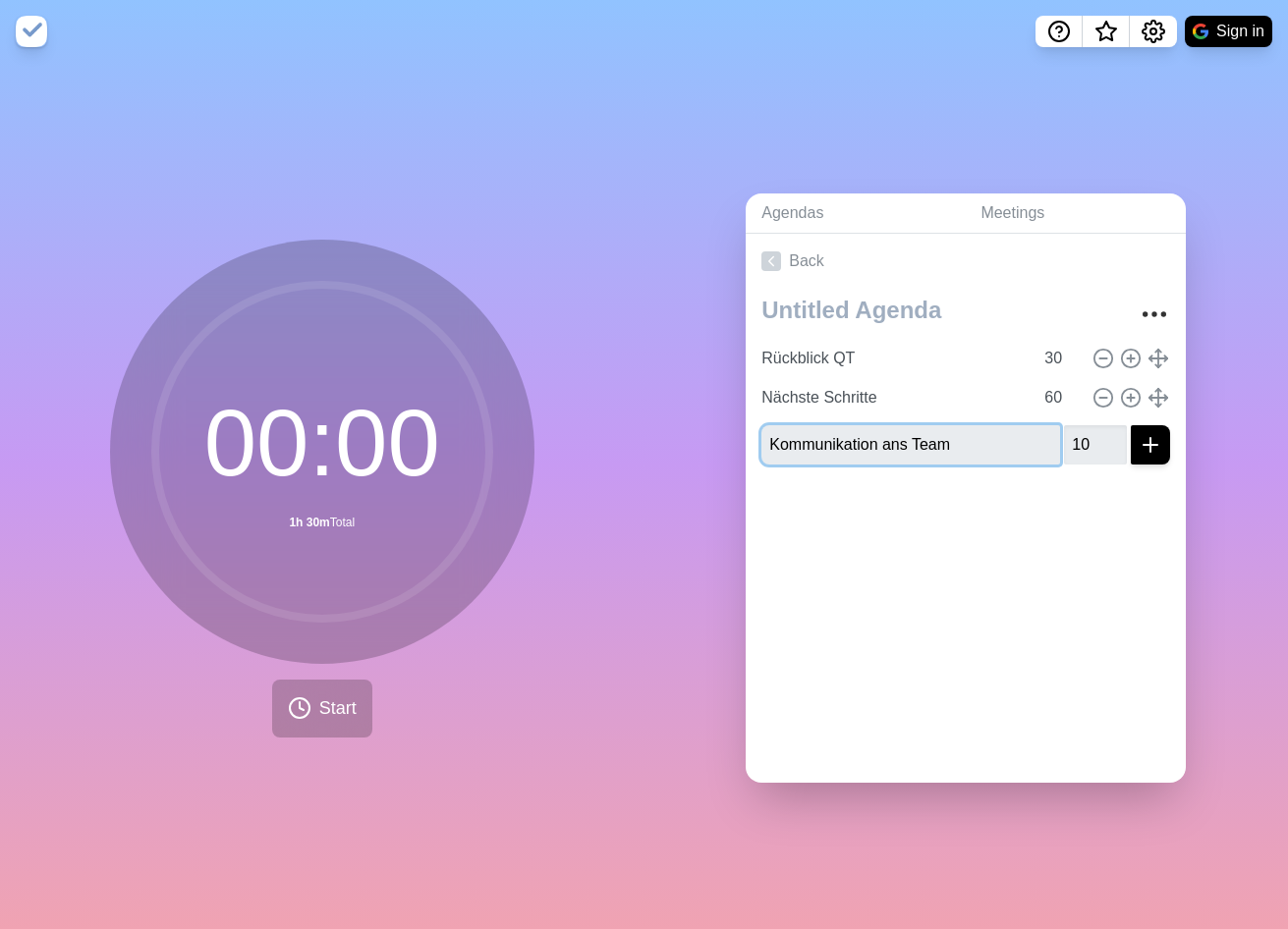 type 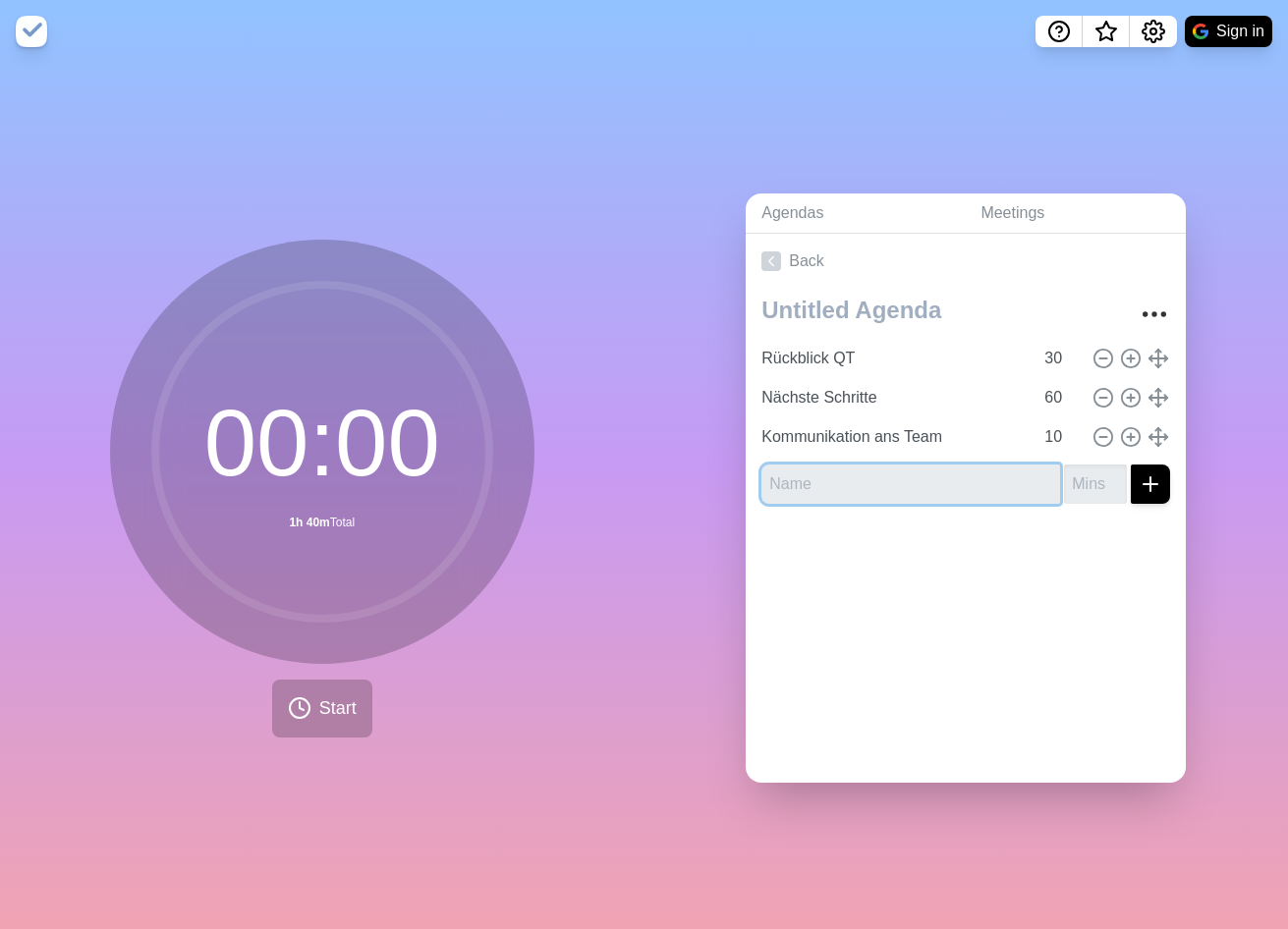 click at bounding box center (911, 484) 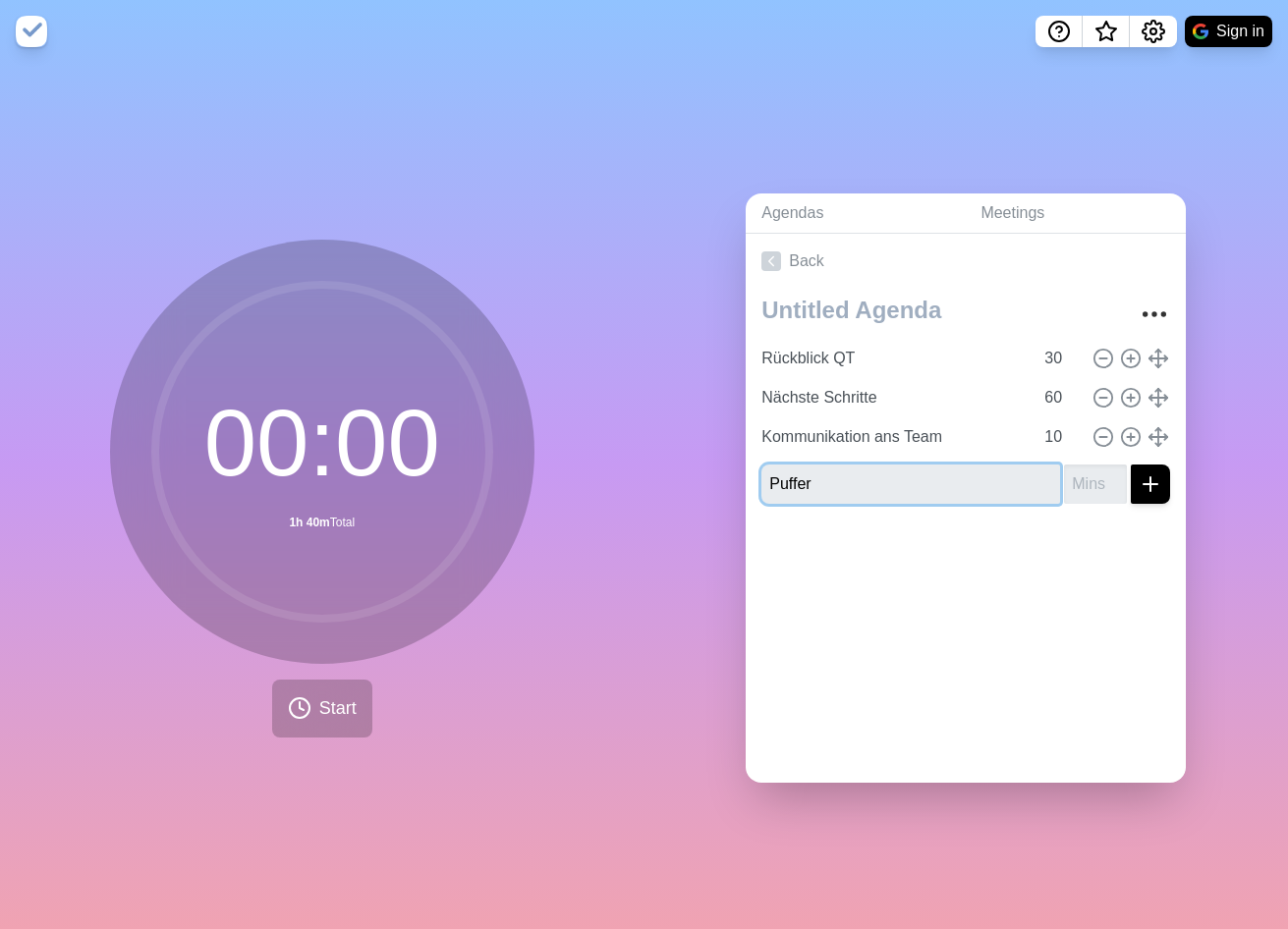 type on "Puffer" 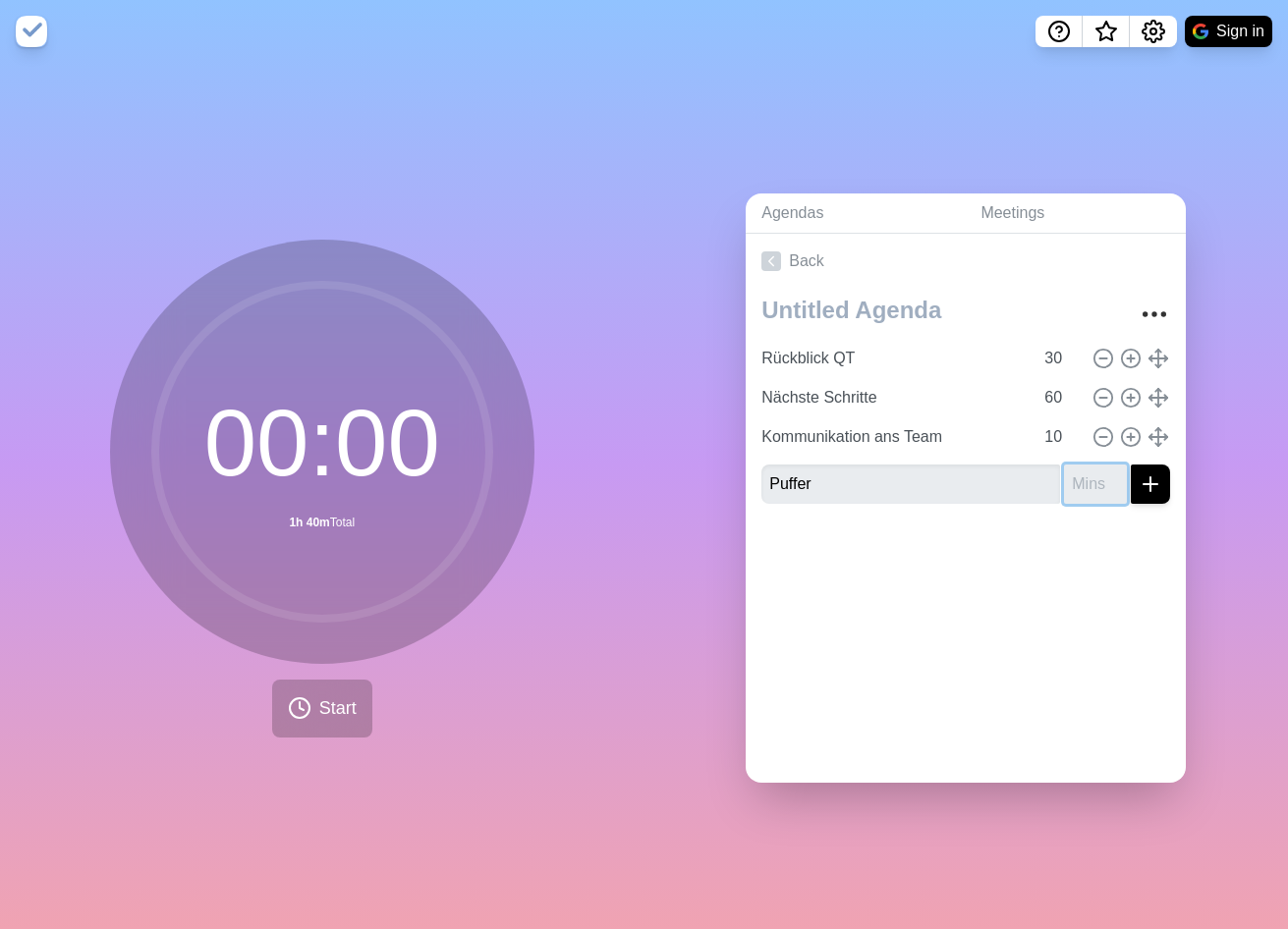 click at bounding box center [1095, 484] 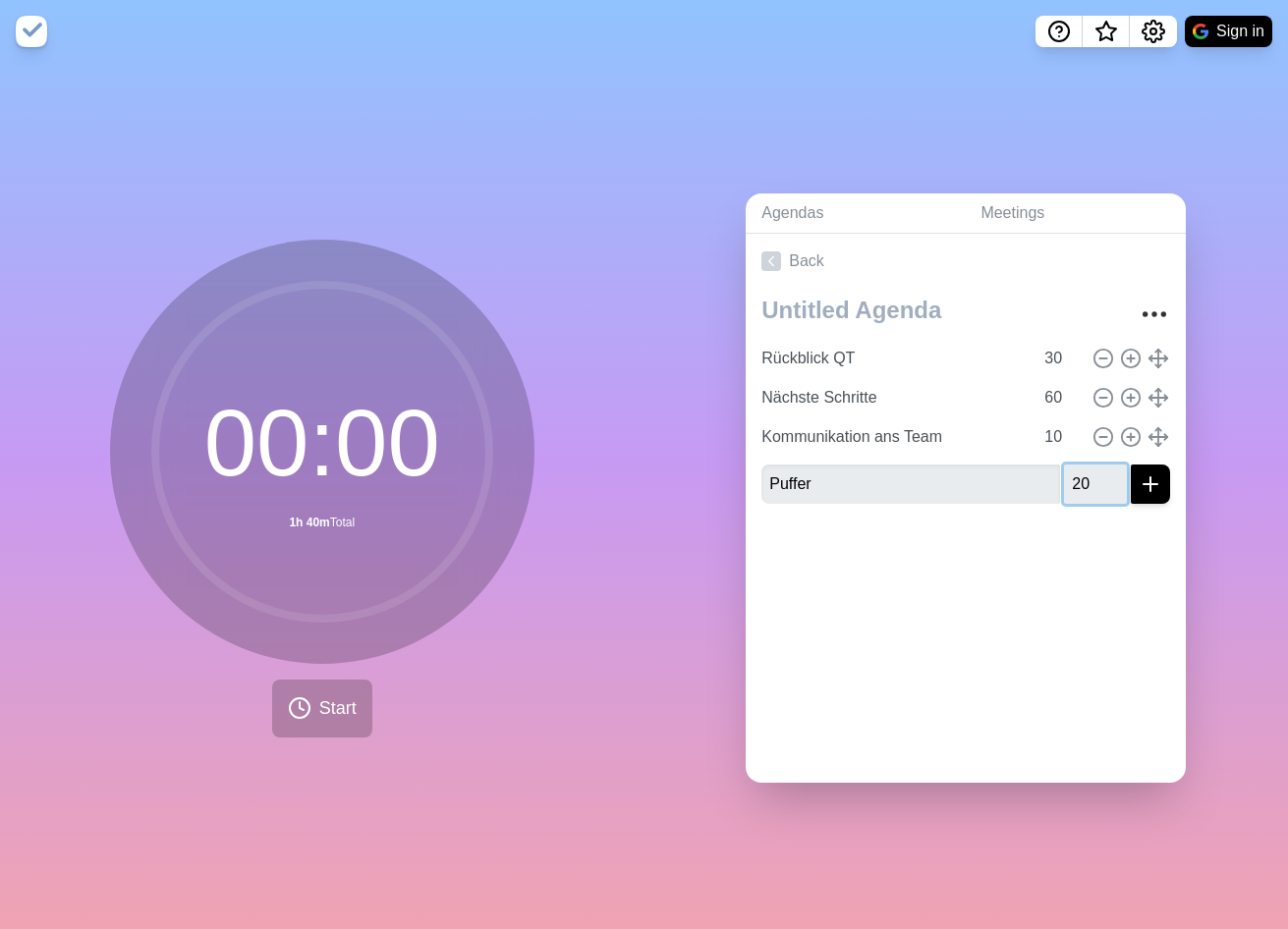 type on "20" 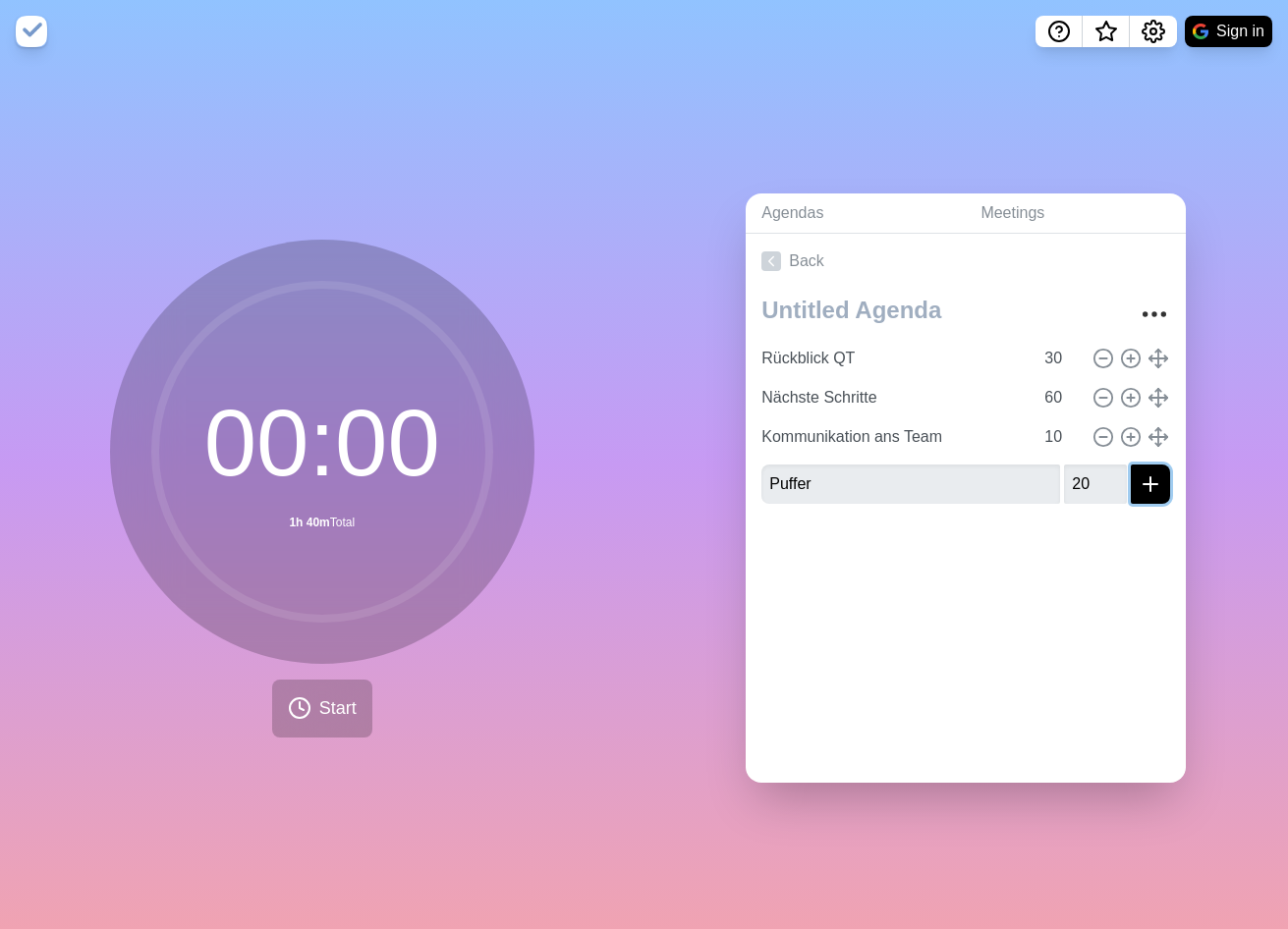 click at bounding box center (1150, 484) 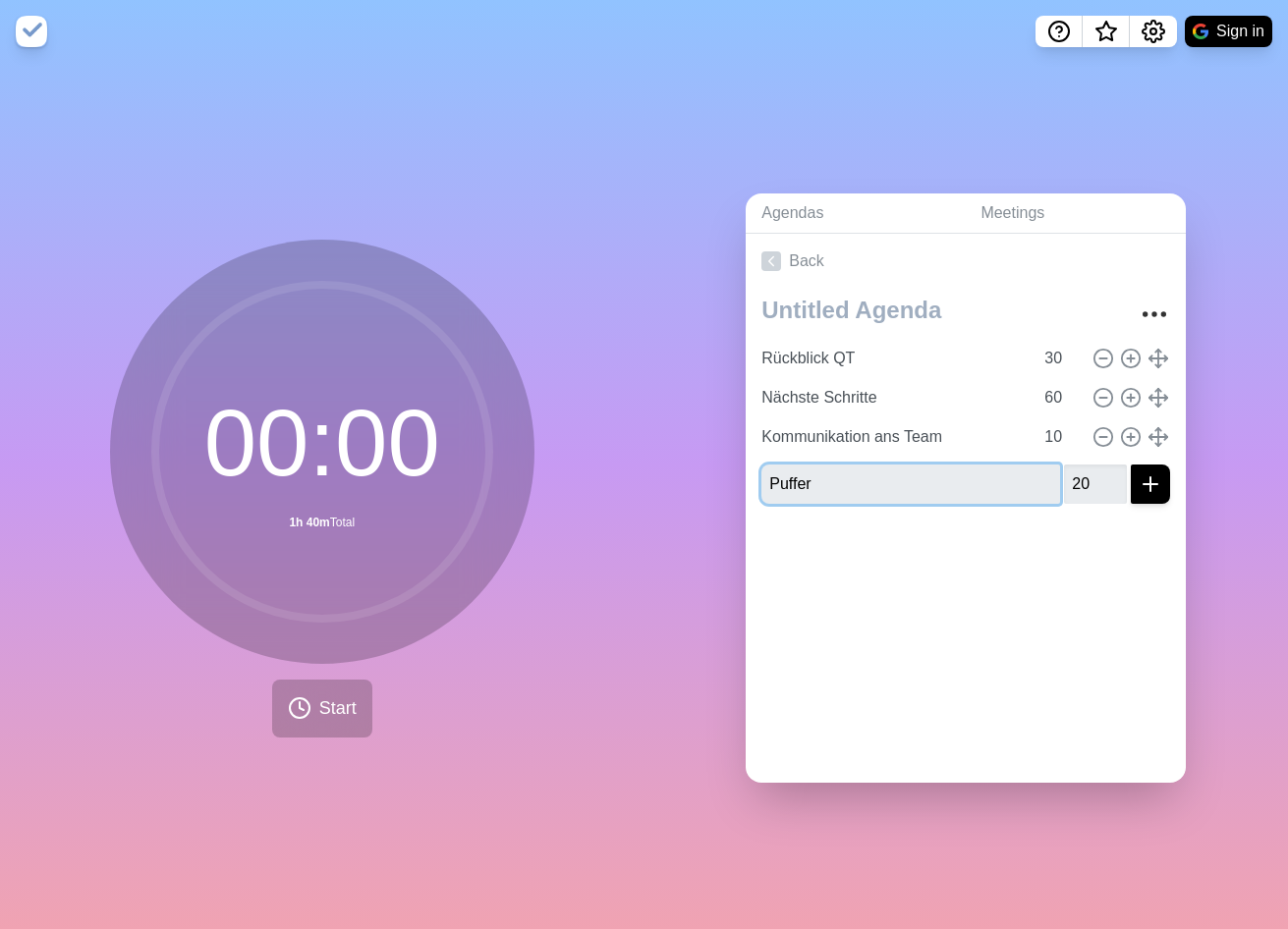 type 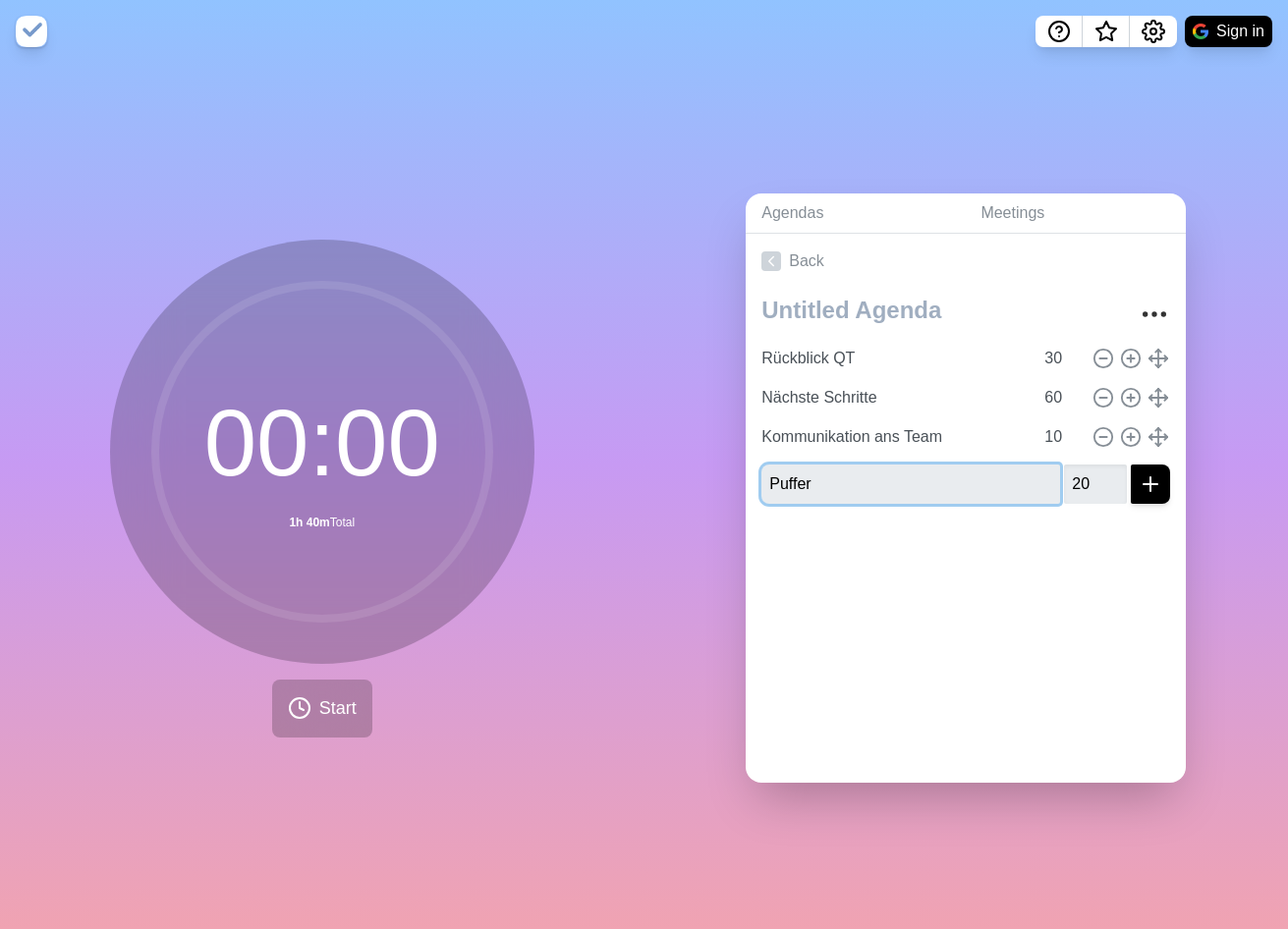 type 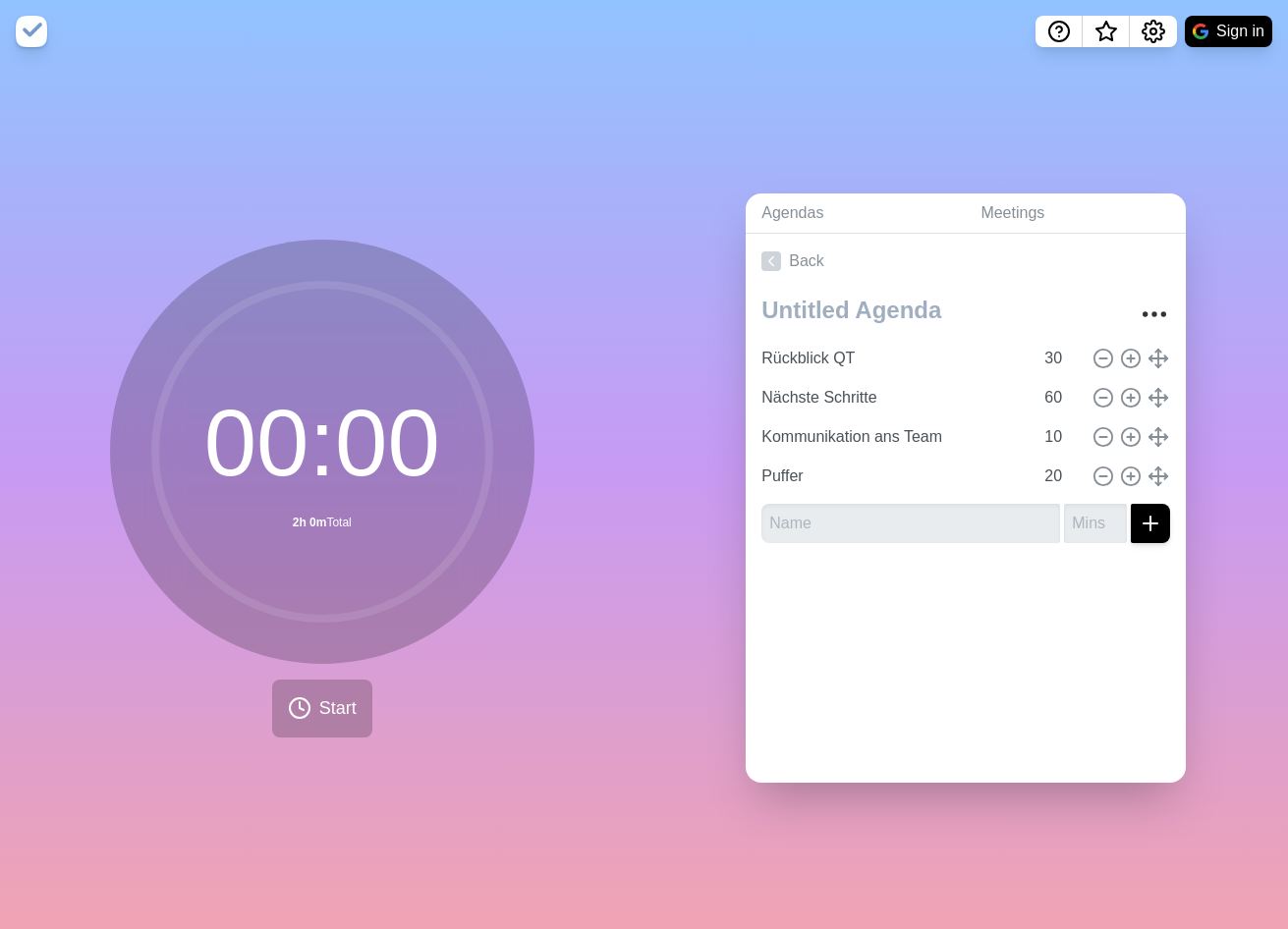 click on "Agendas   Meetings
Back               Rückblick QT   30       Nächste Schritte   60       Kommunikation ans Team   10       Puffer   20" at bounding box center (967, 496) 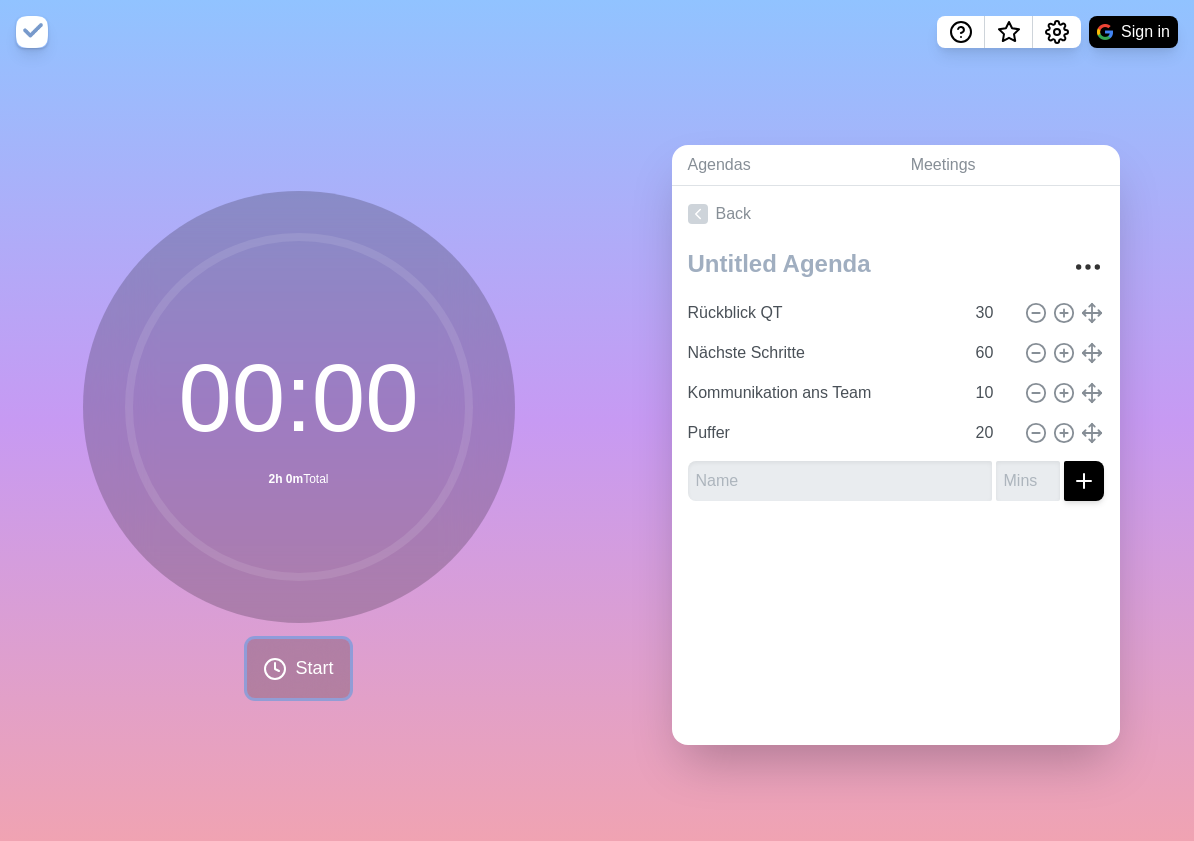 click on "Start" at bounding box center (314, 668) 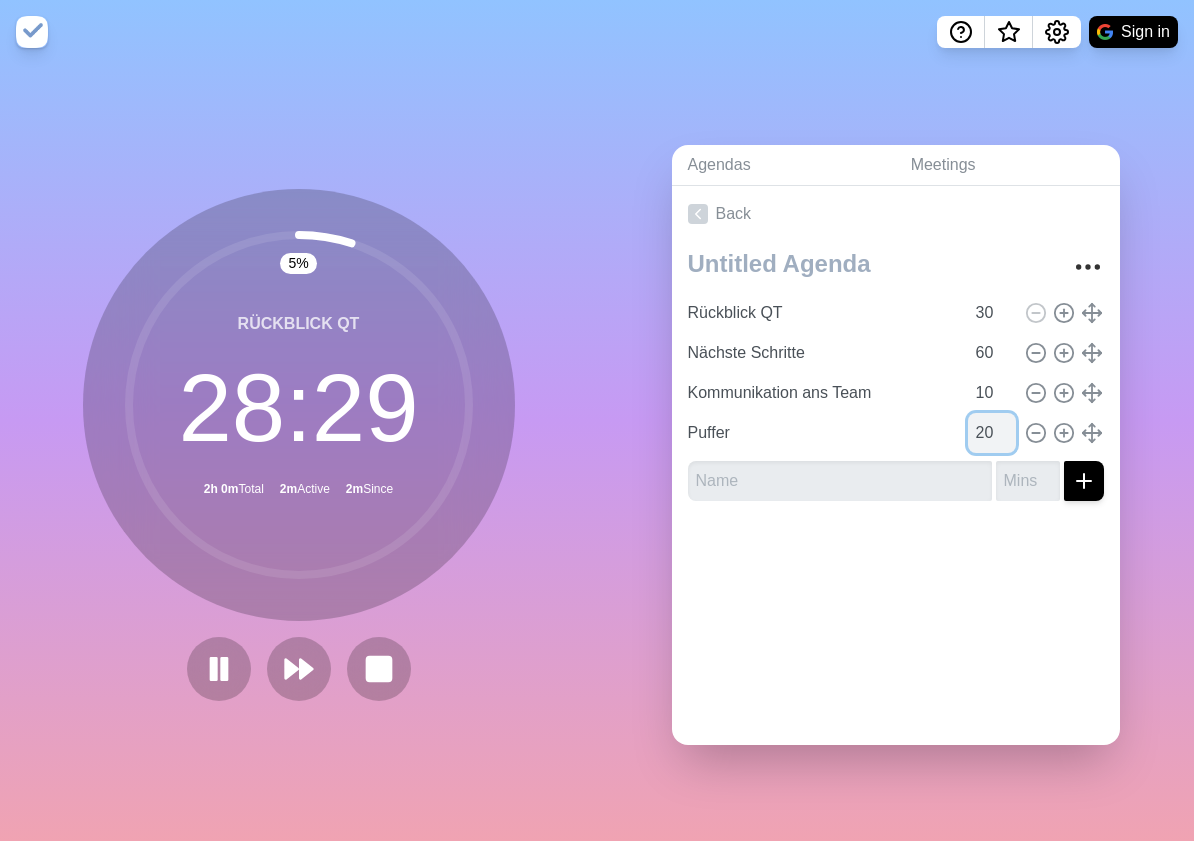 click on "20" at bounding box center (992, 433) 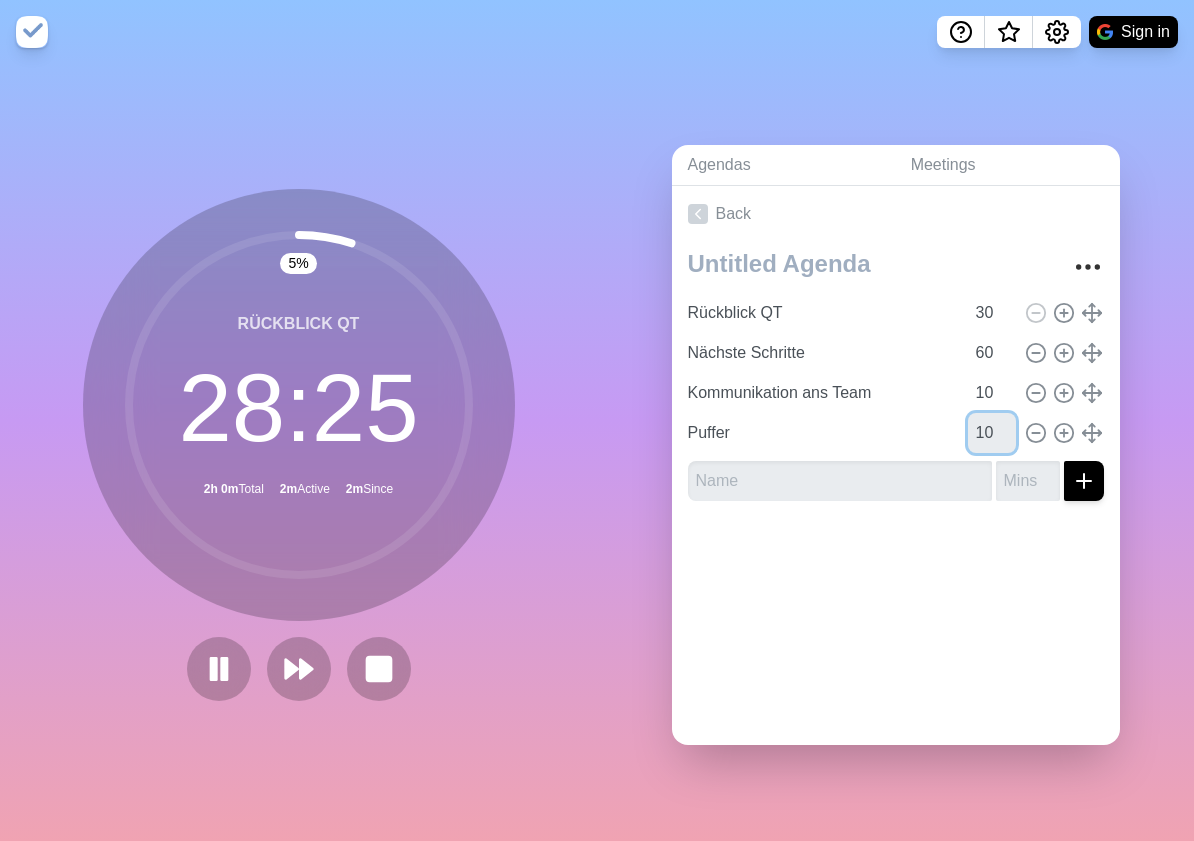 type on "10" 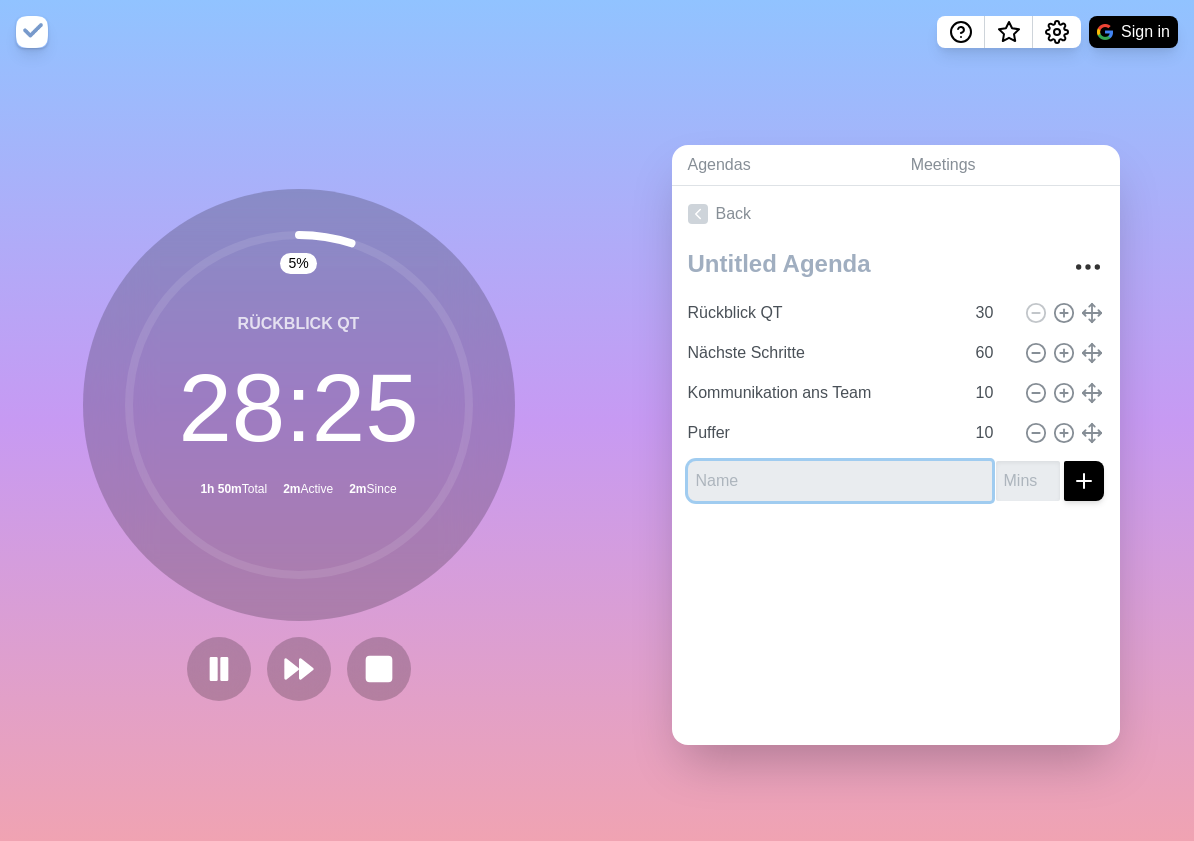 click at bounding box center (840, 481) 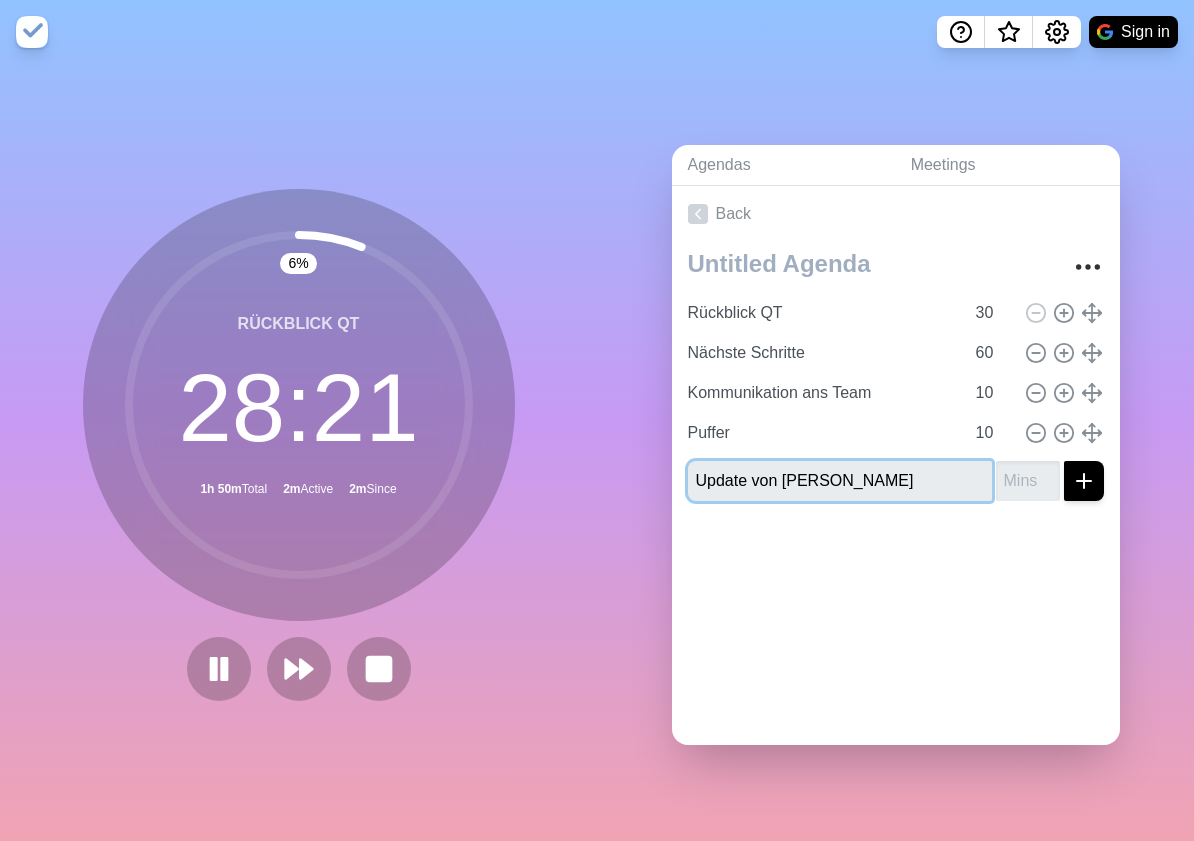 type on "Update von [PERSON_NAME]" 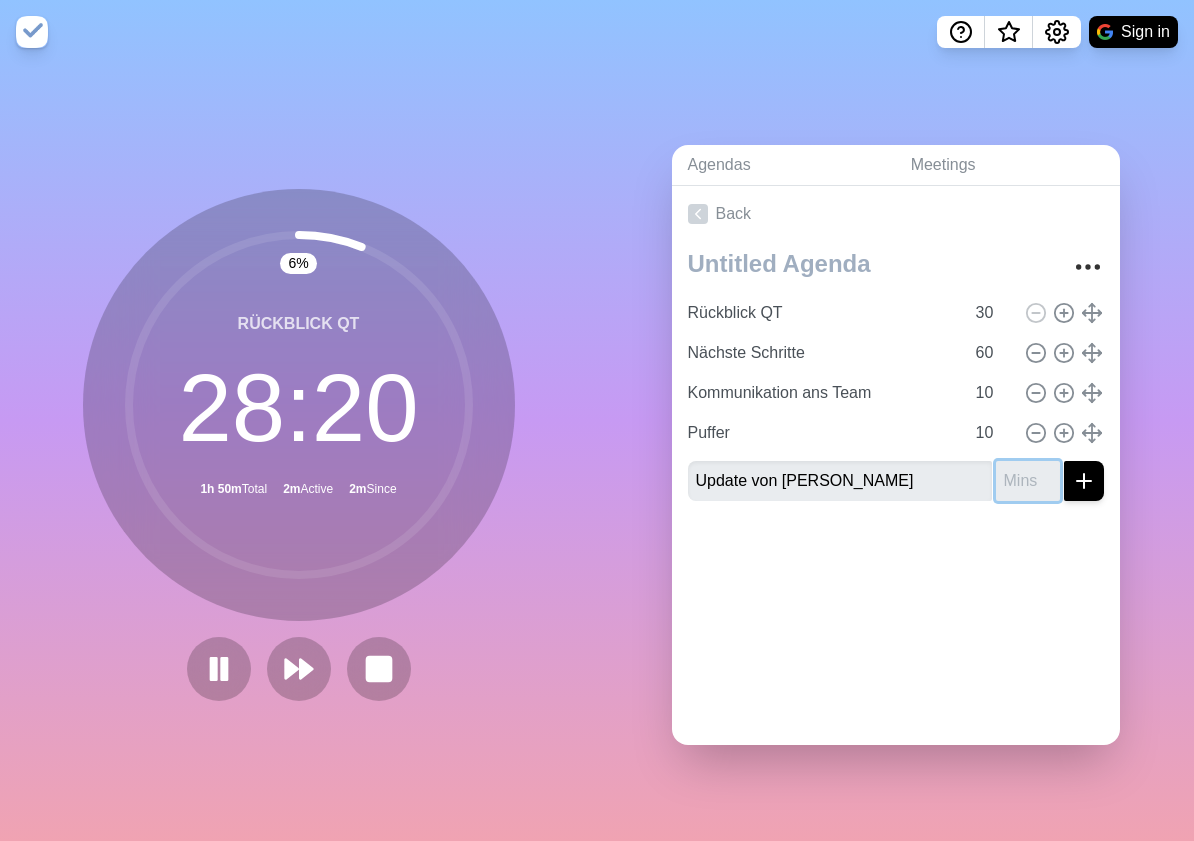 click at bounding box center [1028, 481] 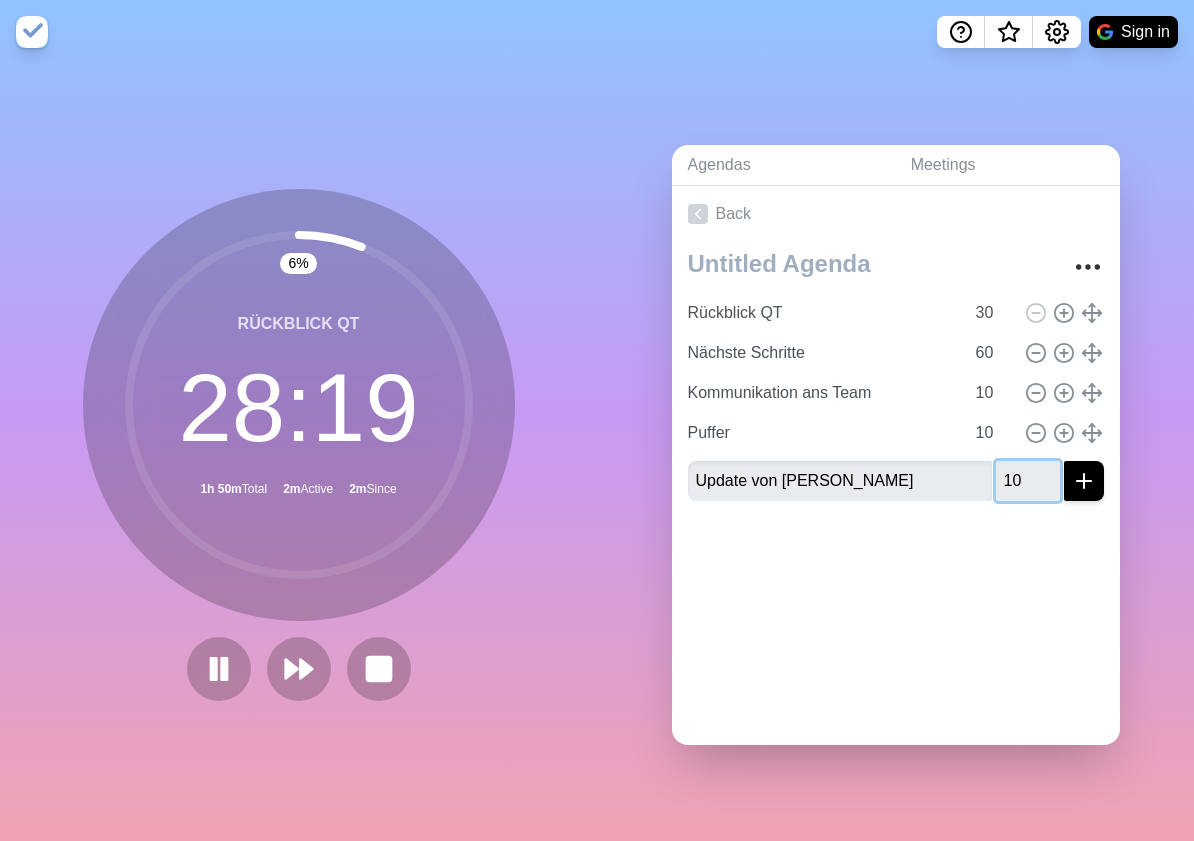 type on "10" 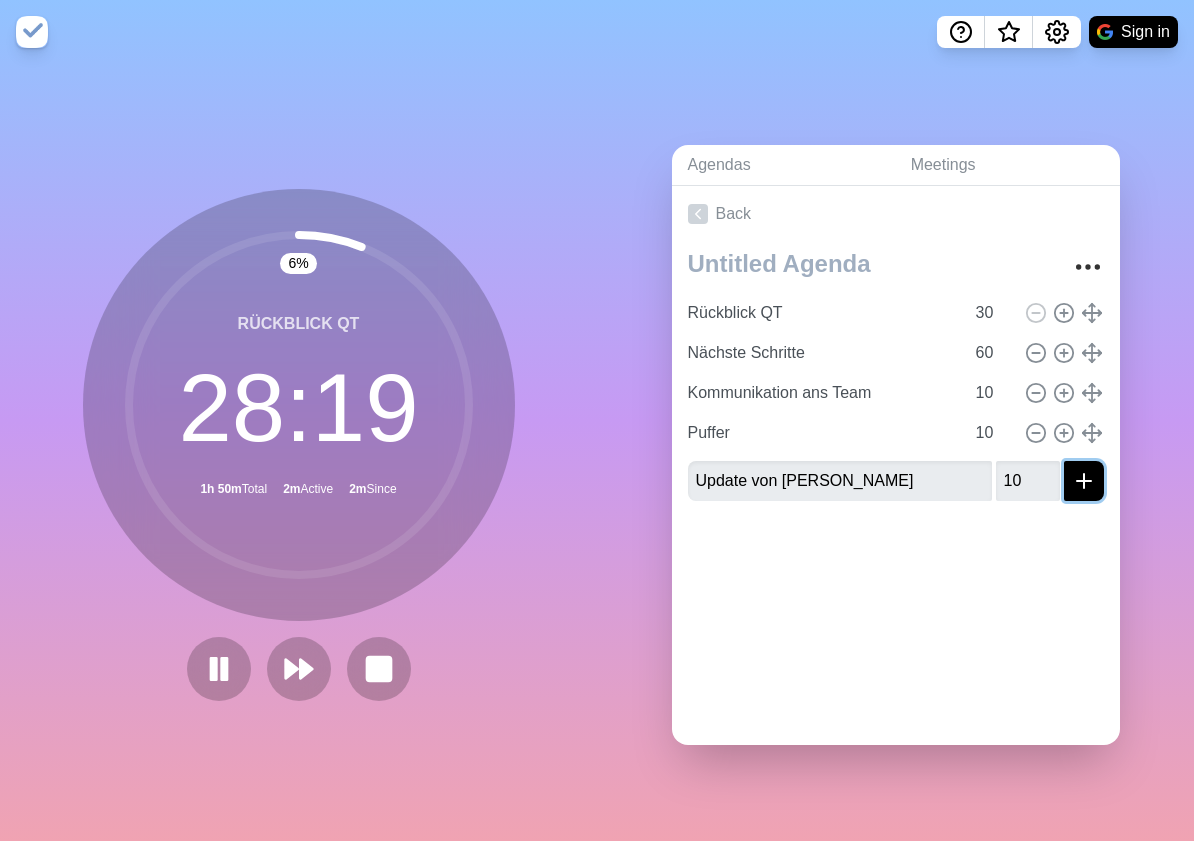 click 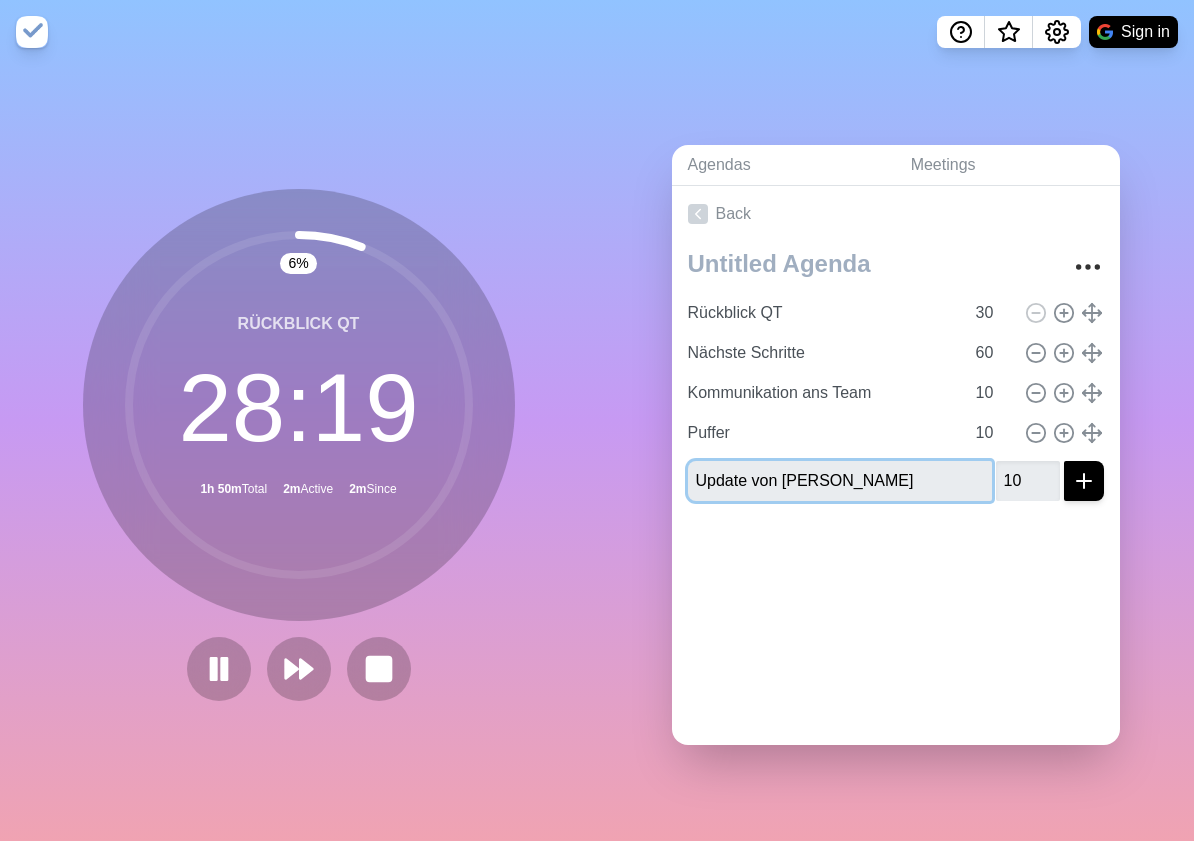 type 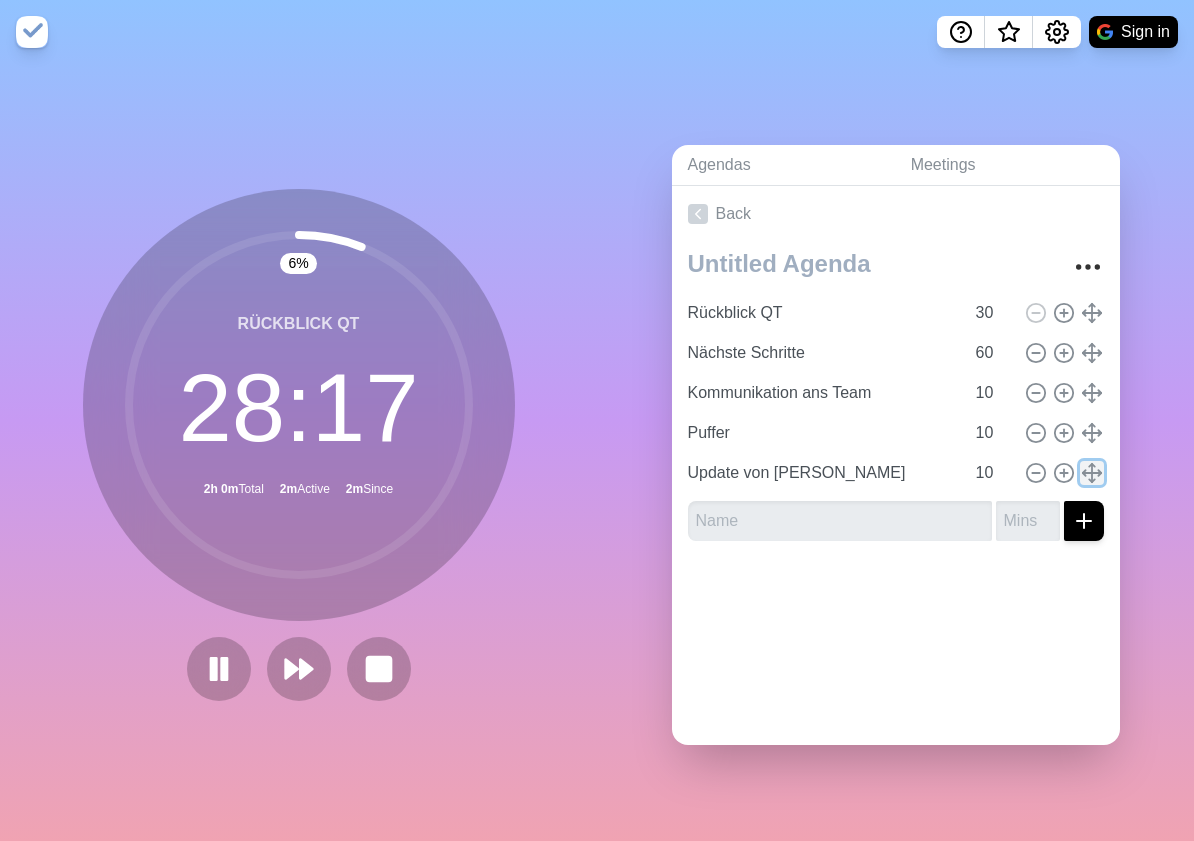 type 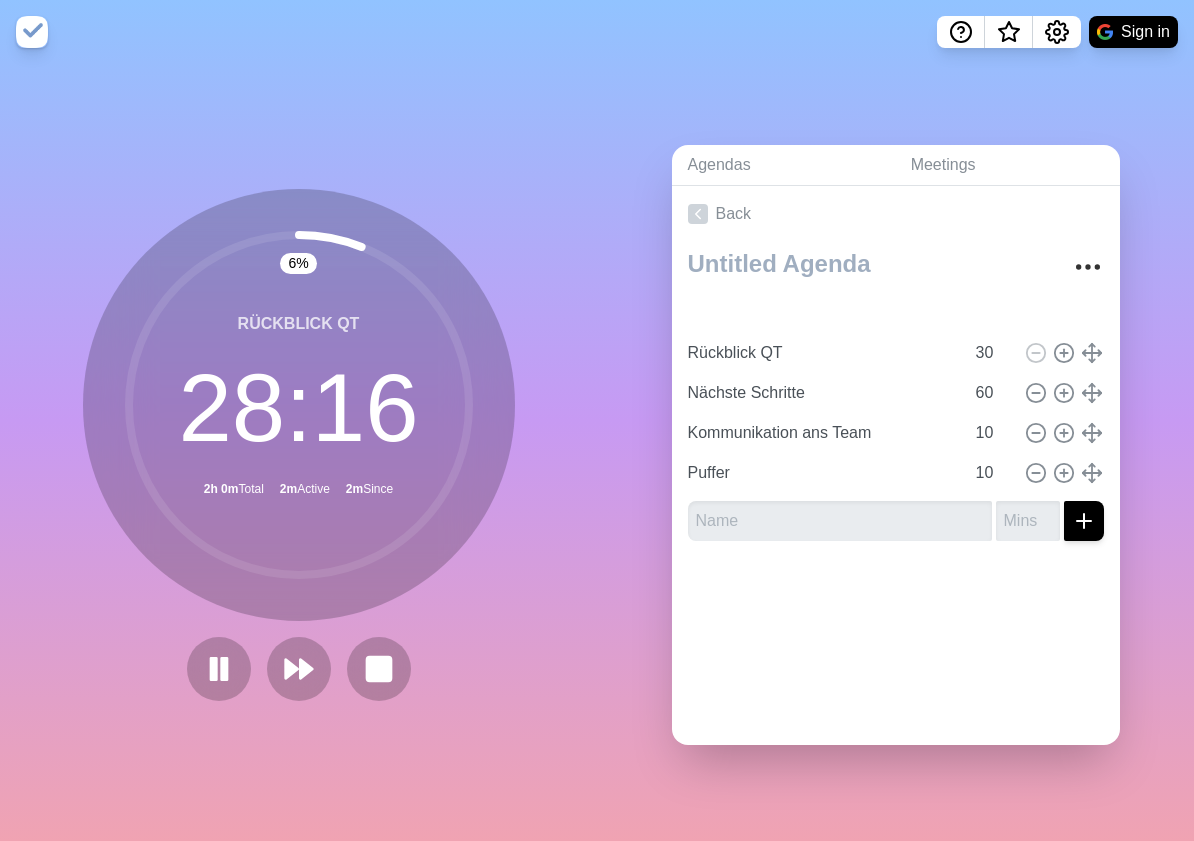 type on "Update von [PERSON_NAME]" 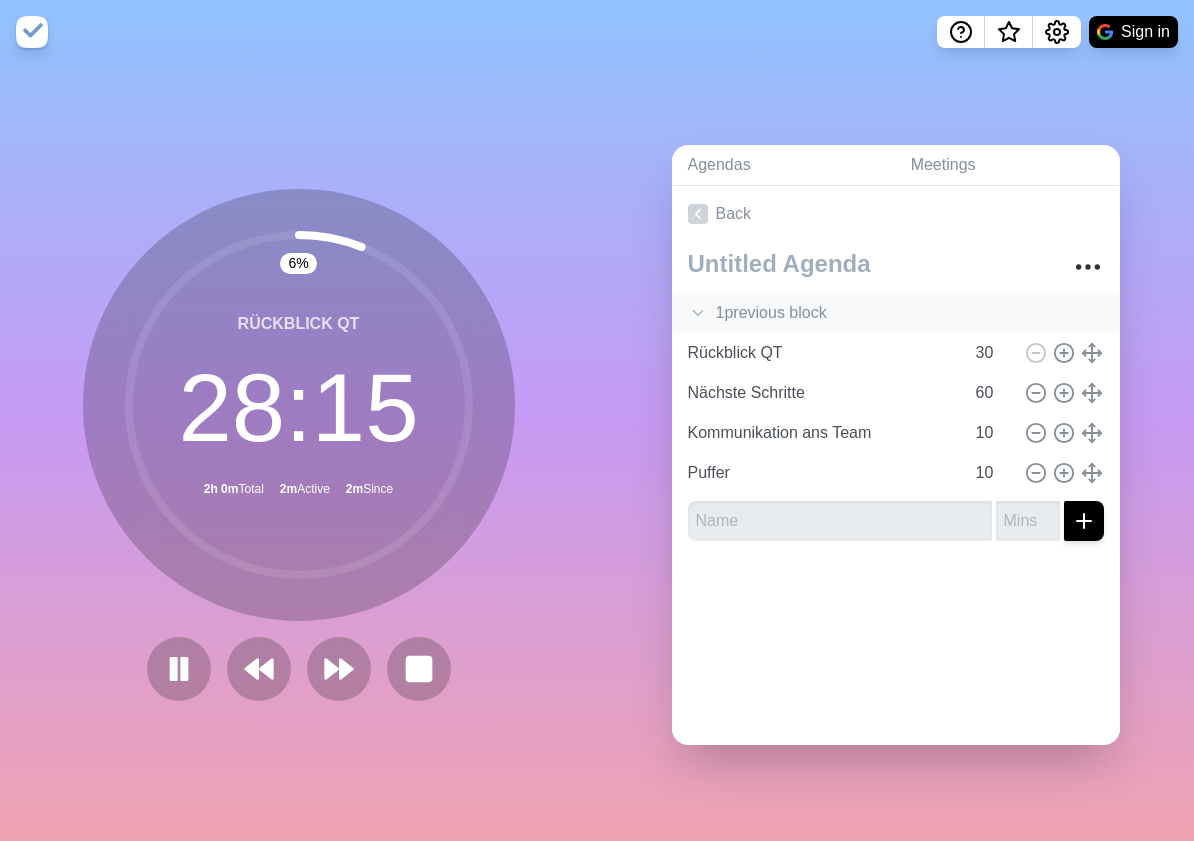 click on "1  previous block" at bounding box center [896, 313] 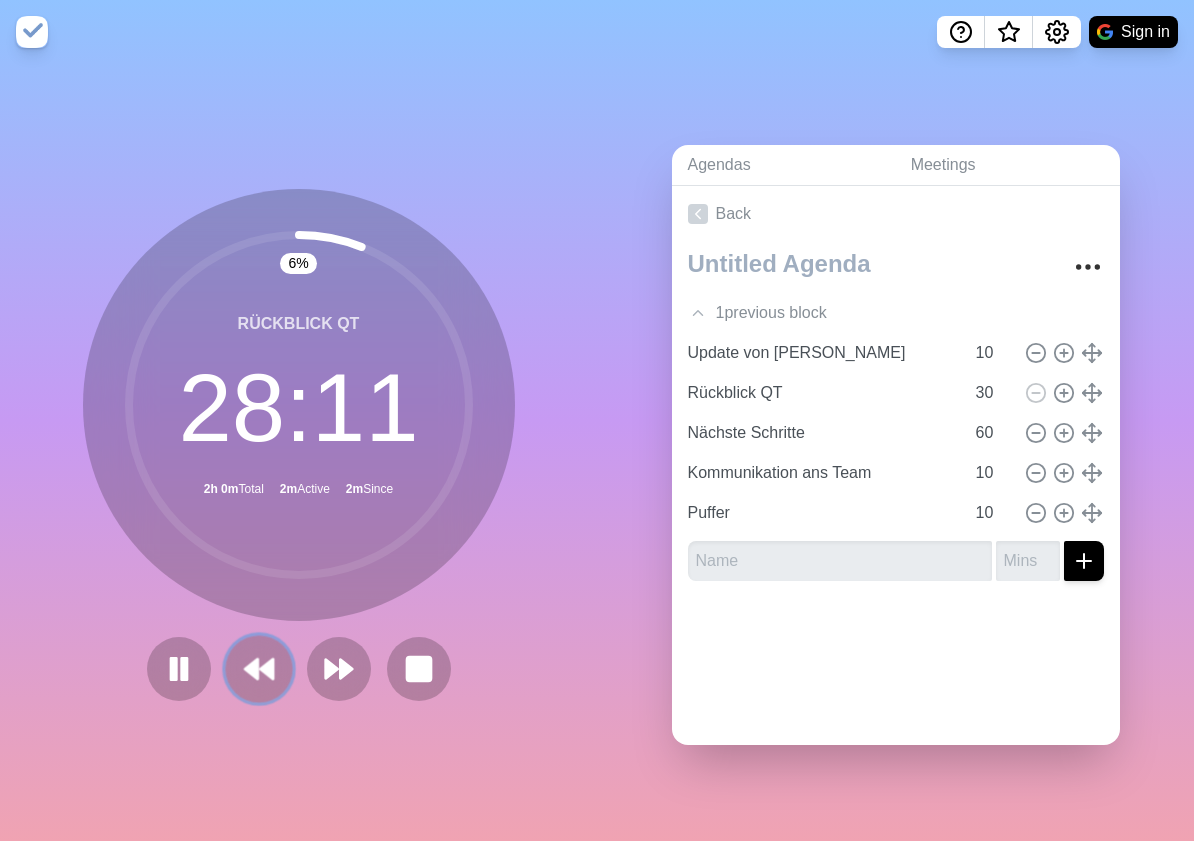 click 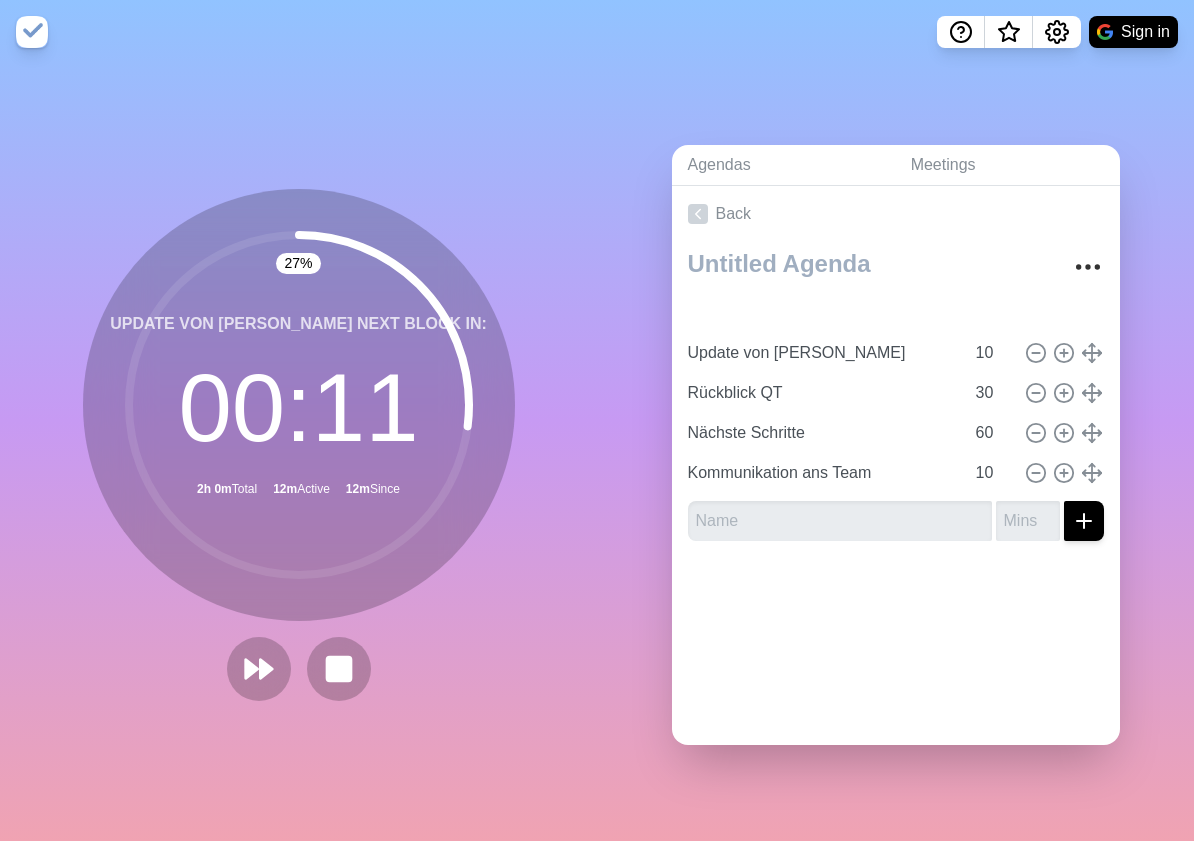 type on "Puffer" 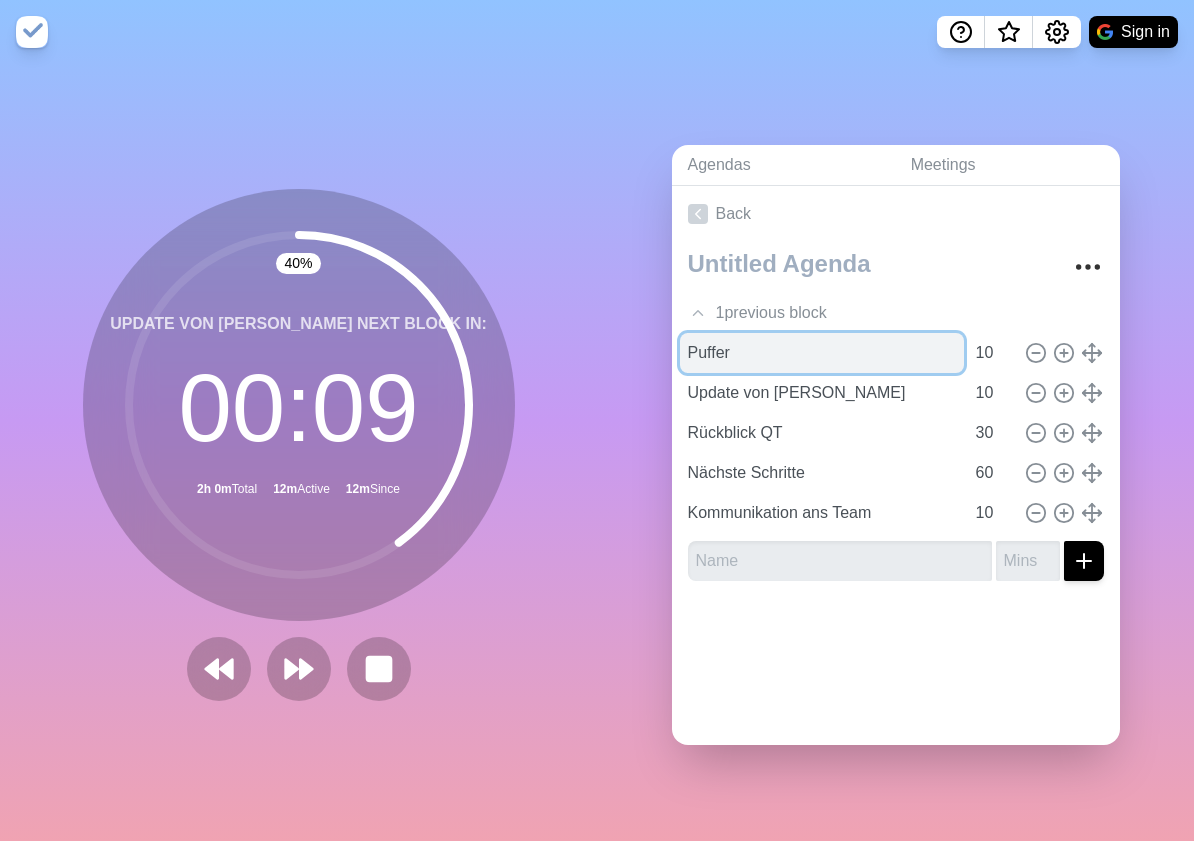 click on "Puffer" at bounding box center [822, 353] 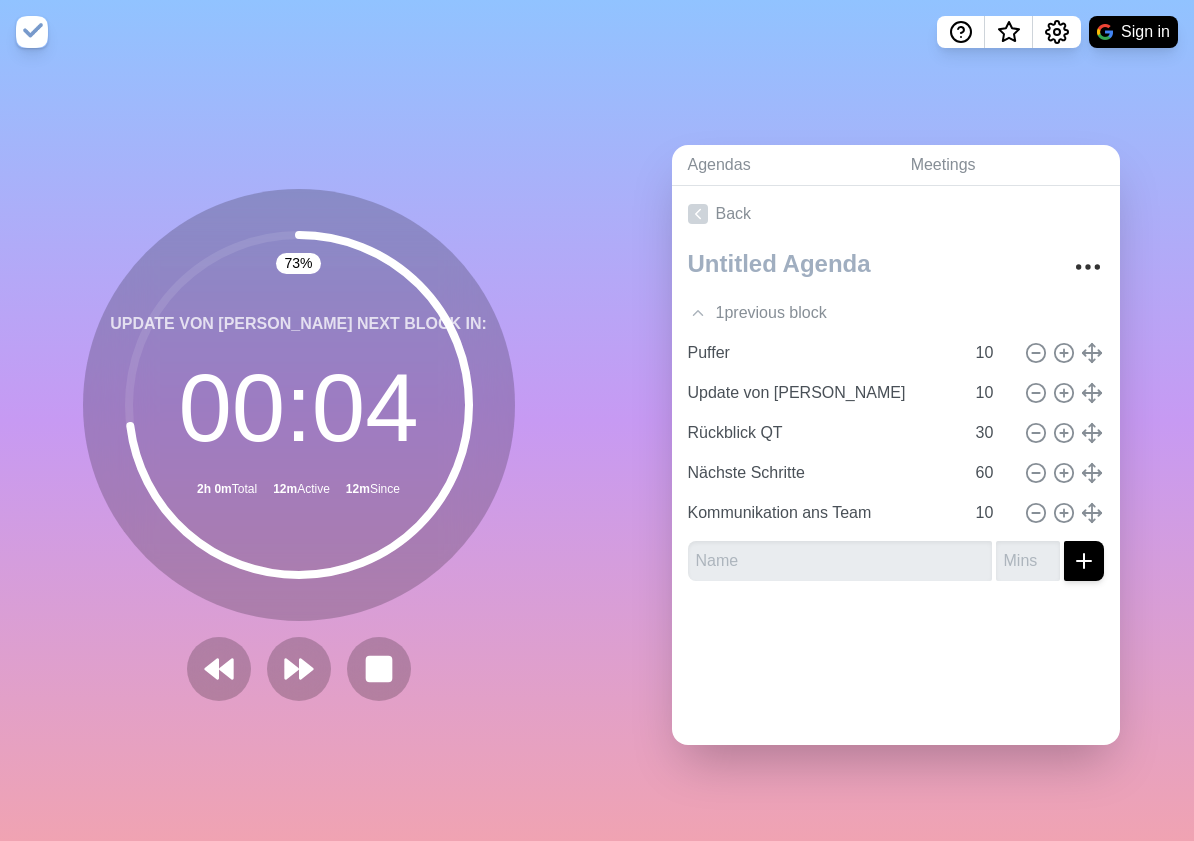 click 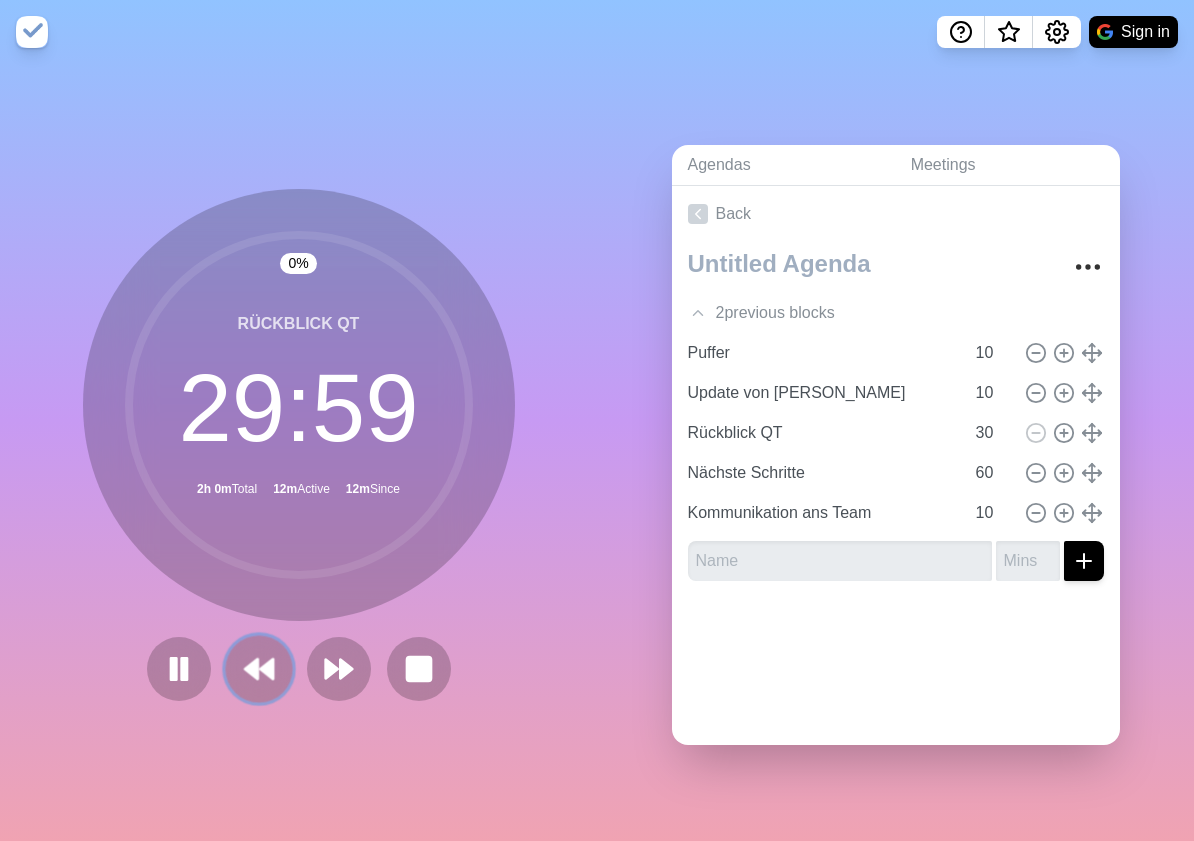click 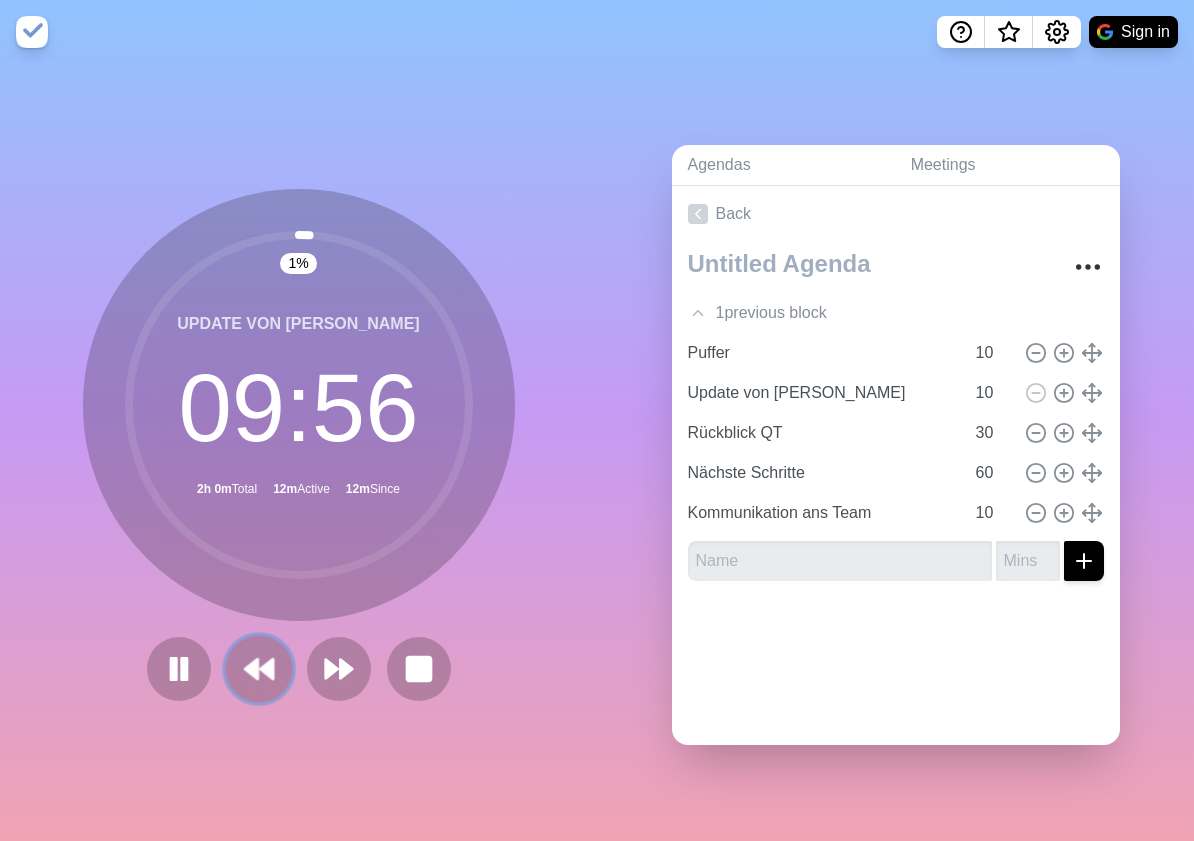 click 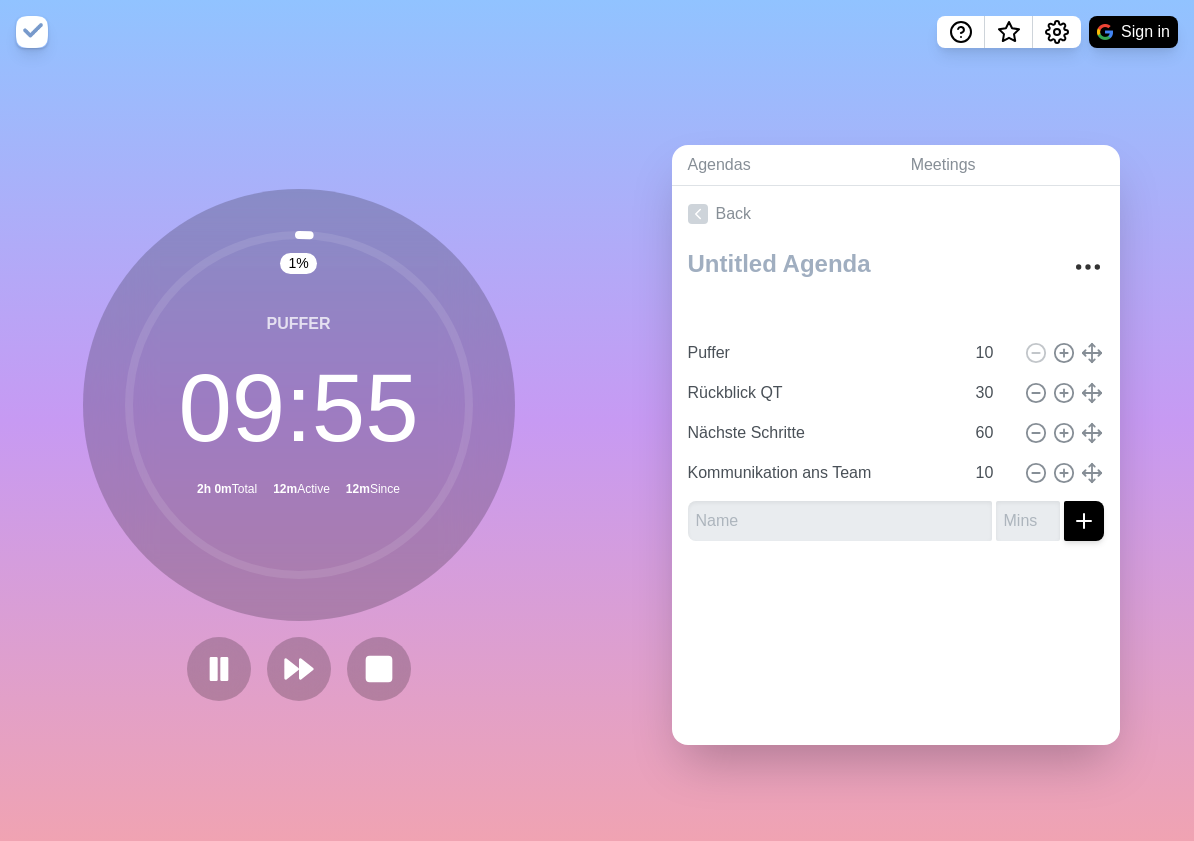 type on "Update von [PERSON_NAME]" 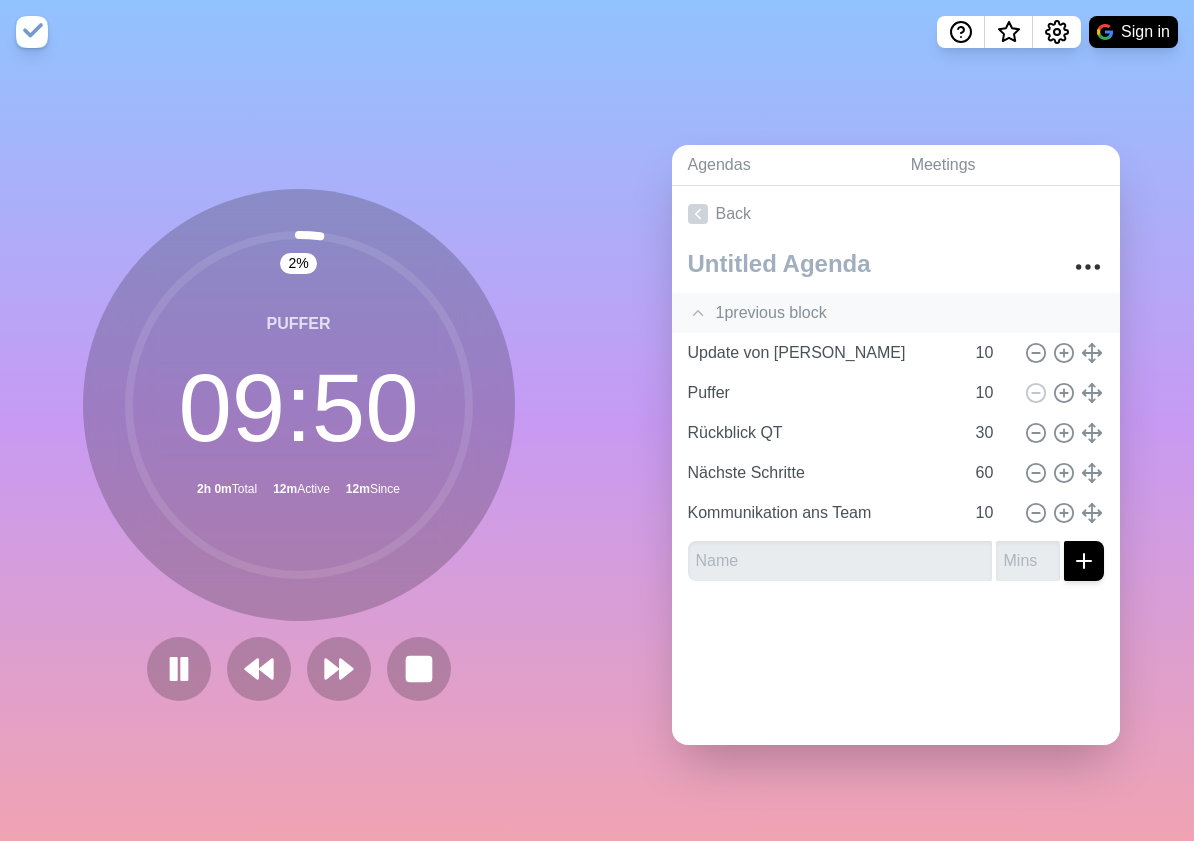 click 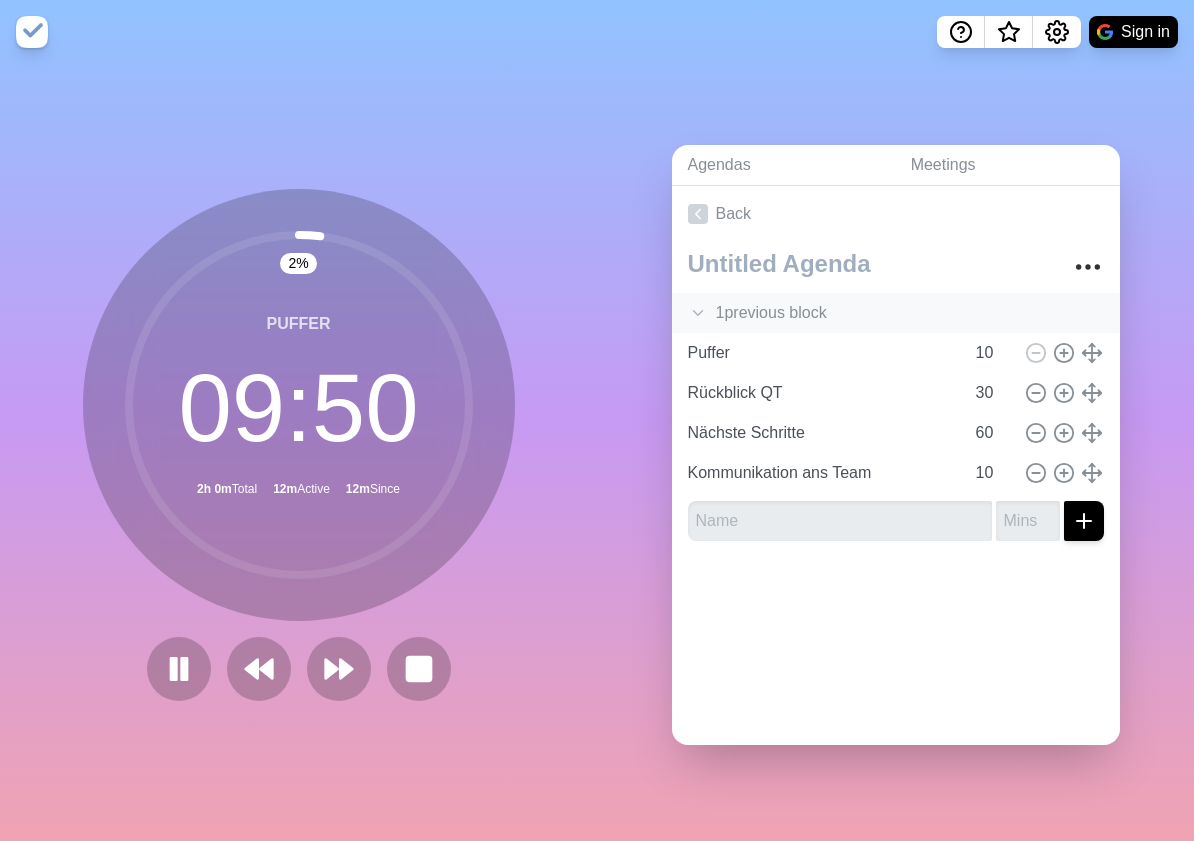 click 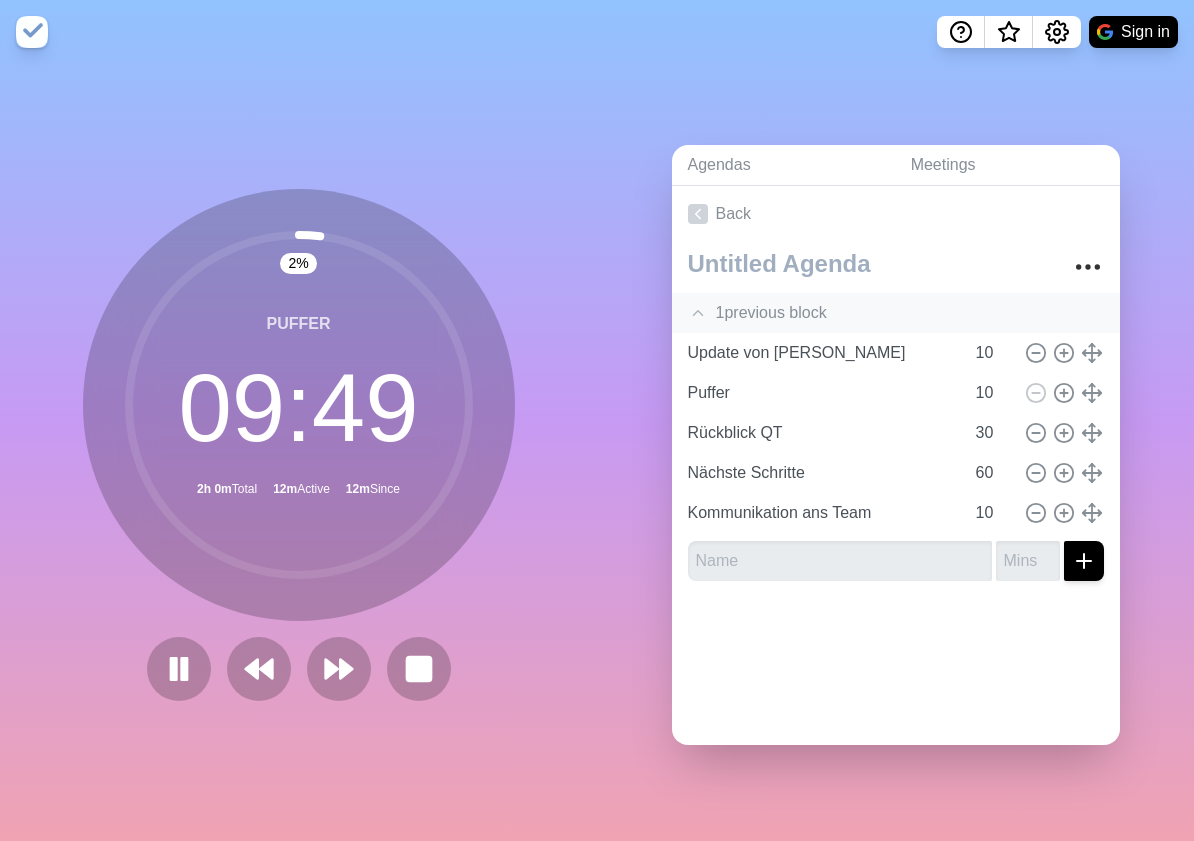 click 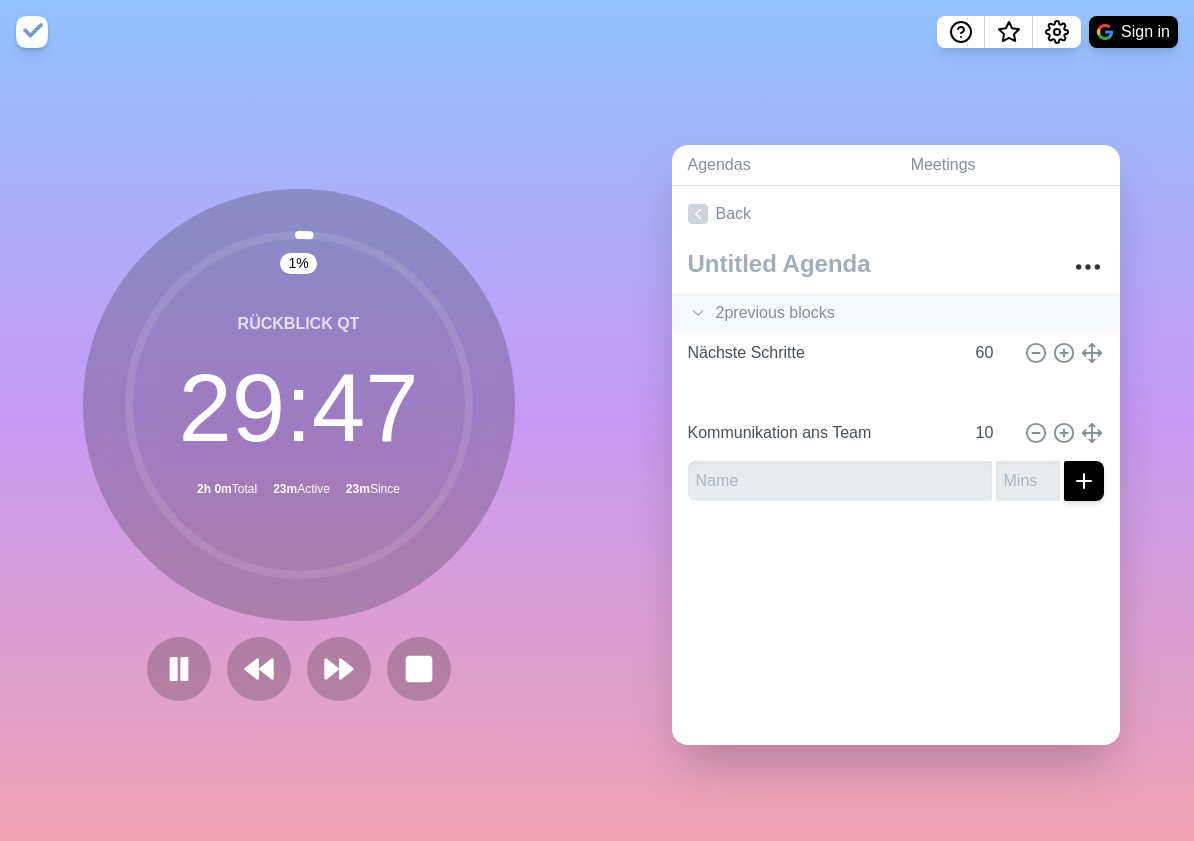type on "Rückblick QT" 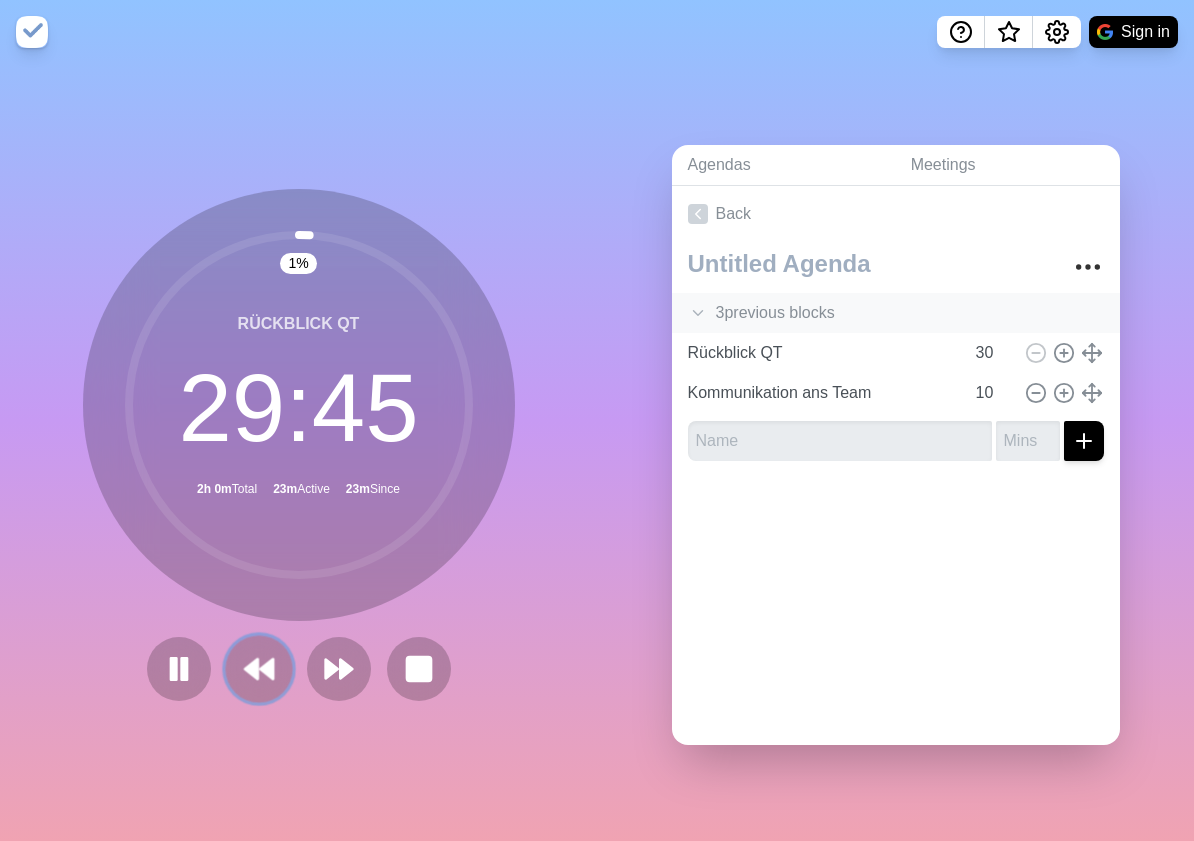 click at bounding box center (258, 668) 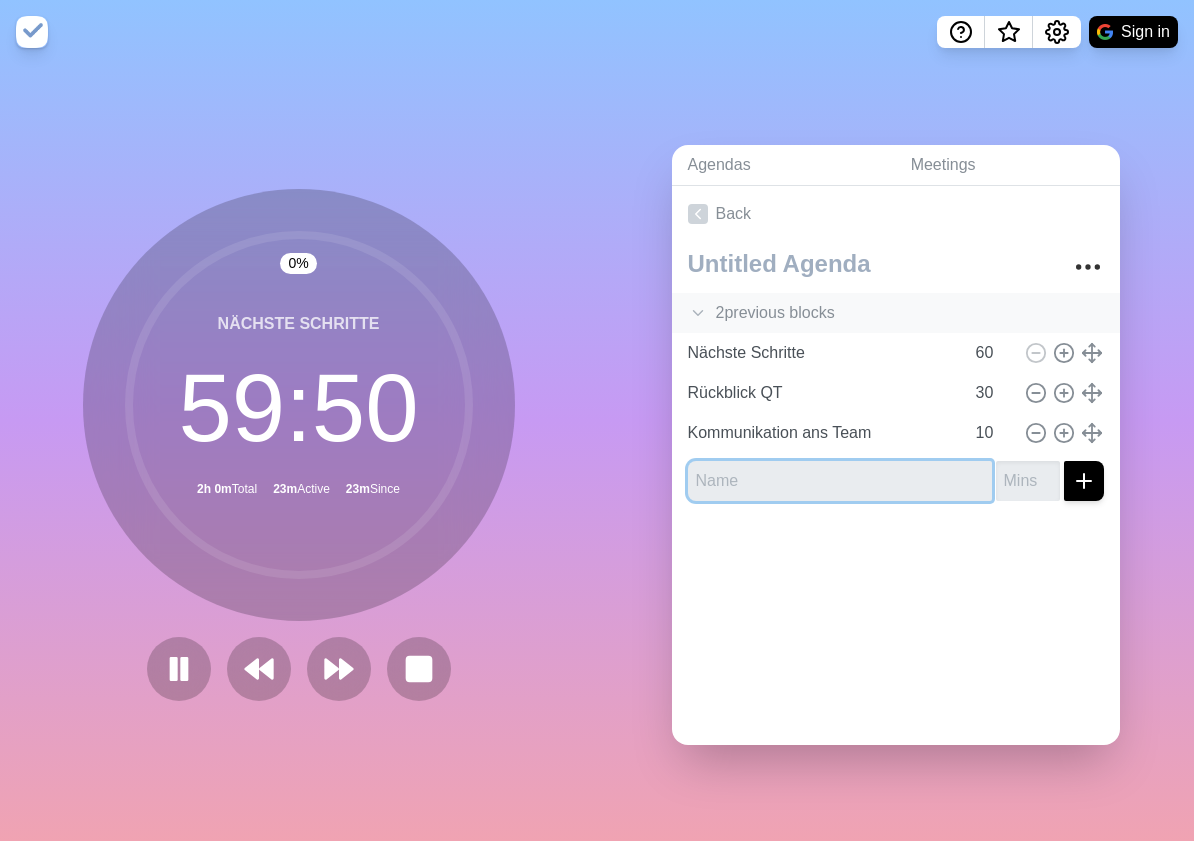 click at bounding box center [840, 481] 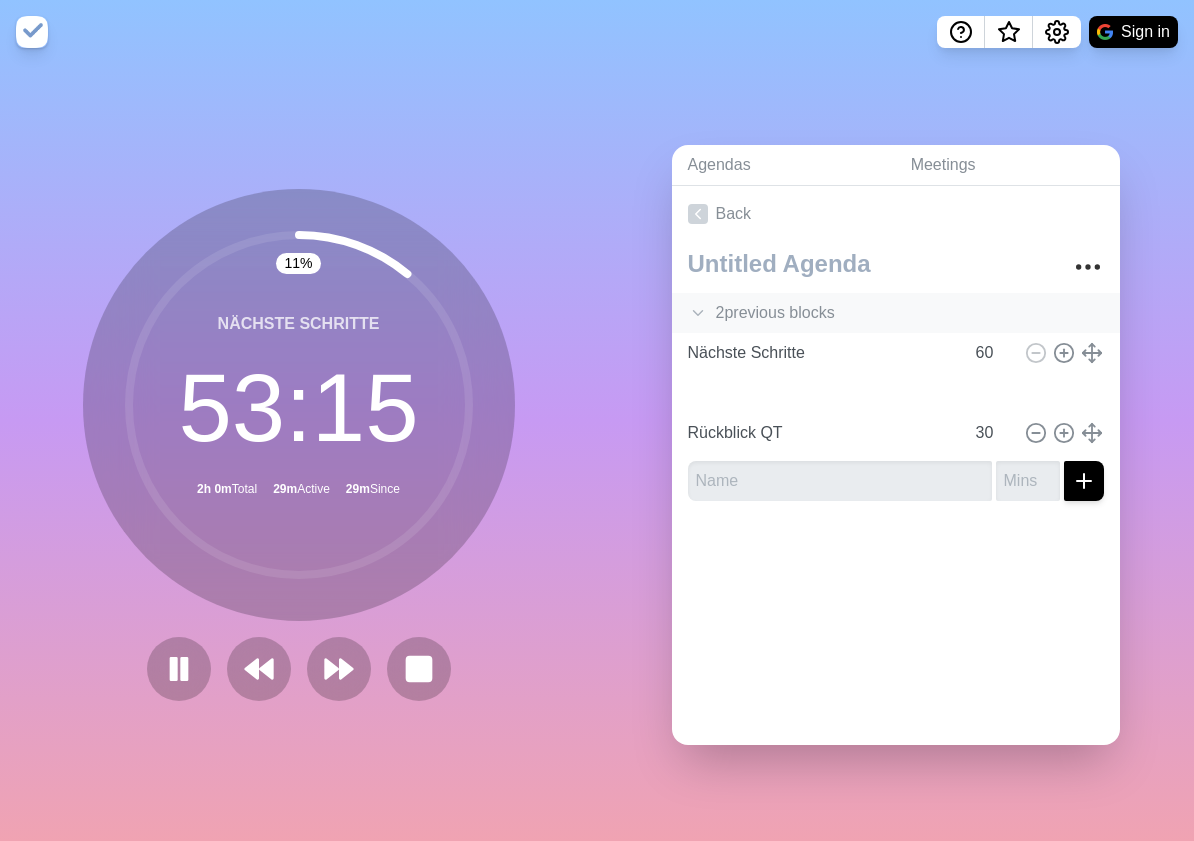 type on "Kommunikation ans Team" 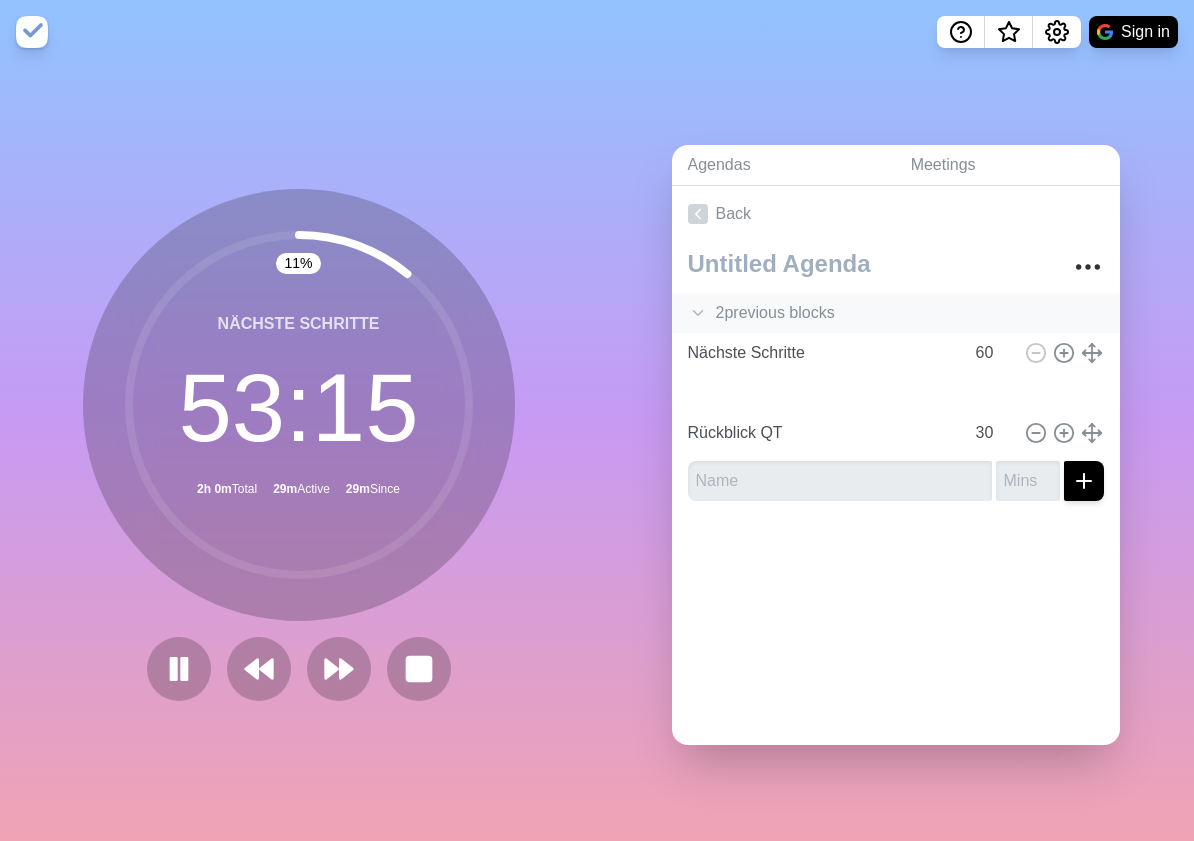 type on "Rückblick QT" 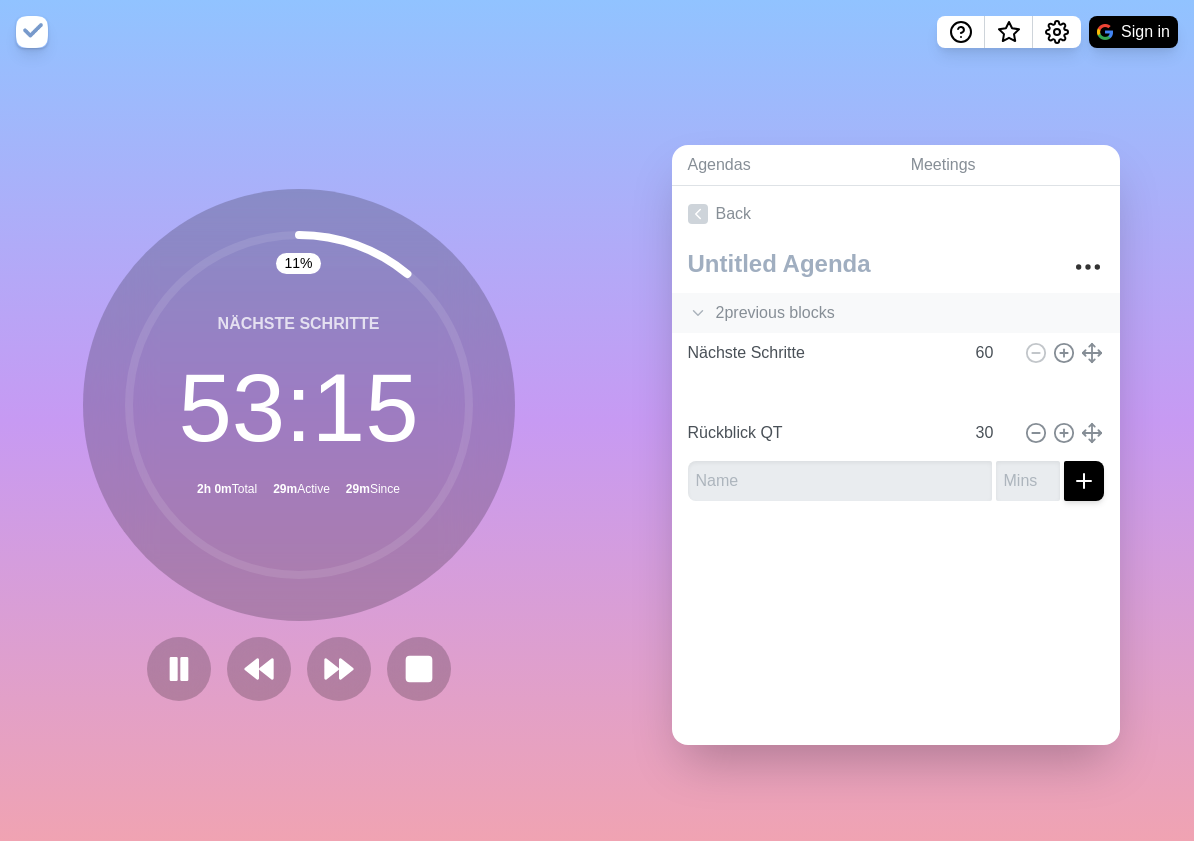 type on "30" 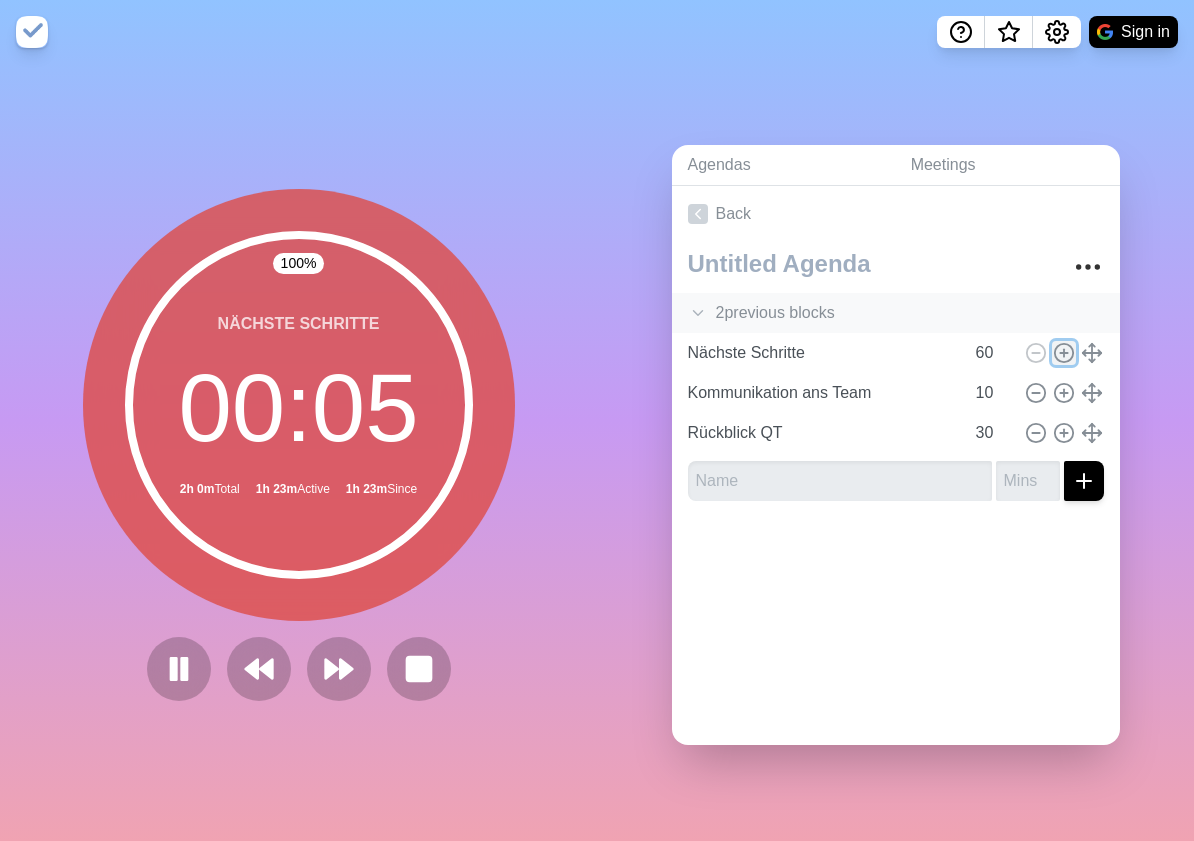 click 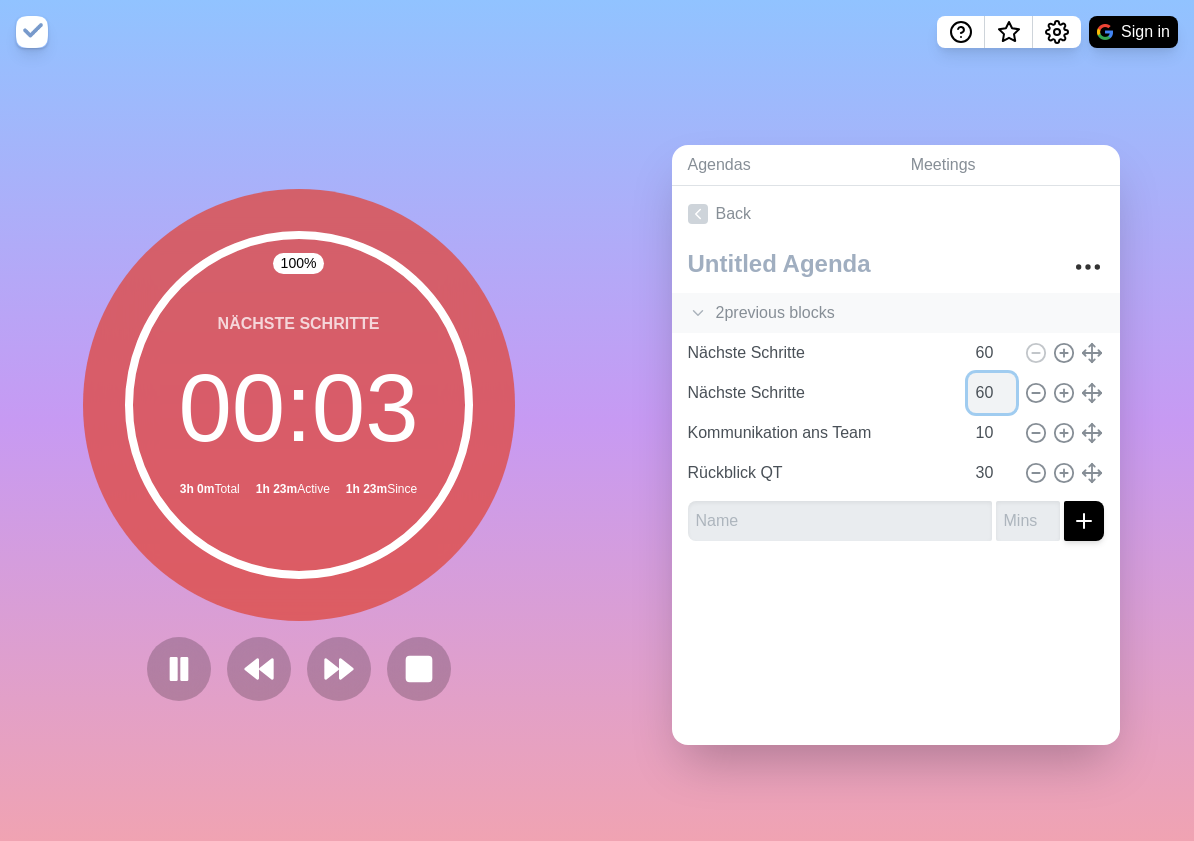 click on "60" at bounding box center [992, 393] 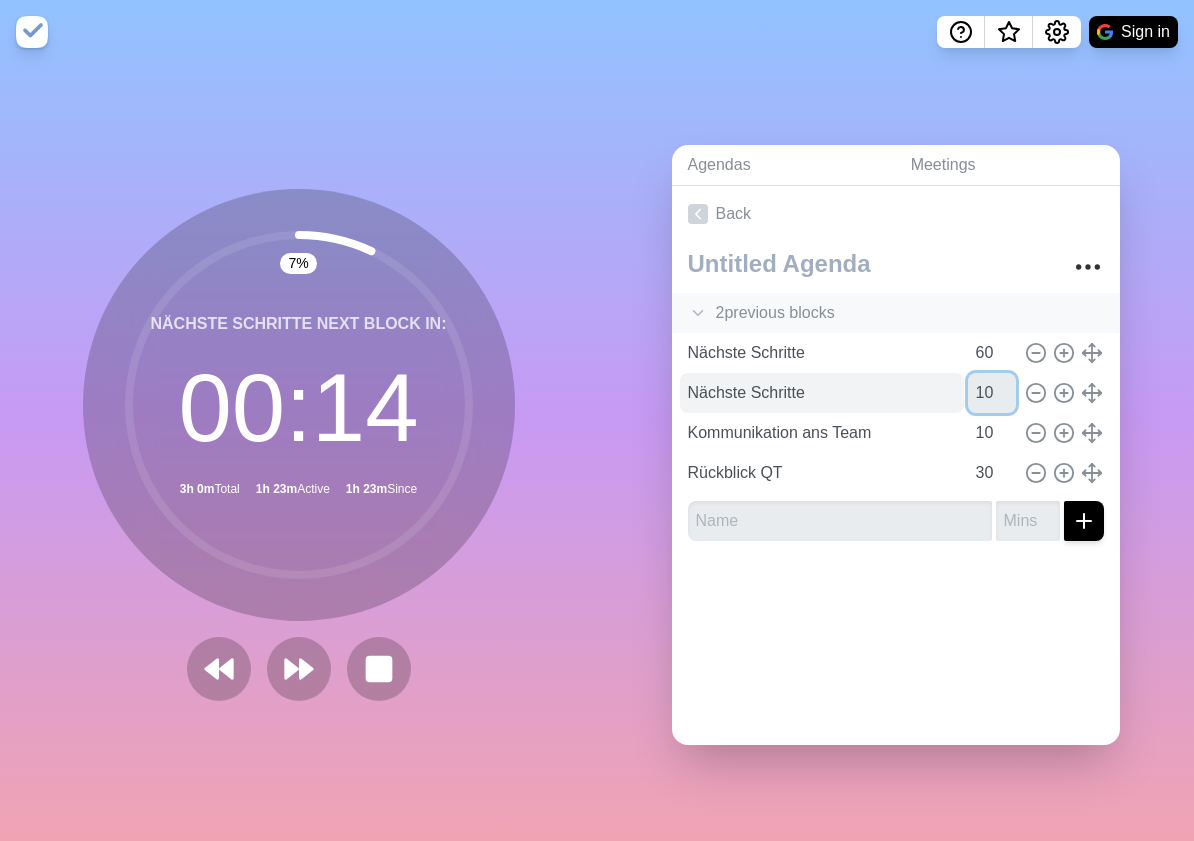 type on "10" 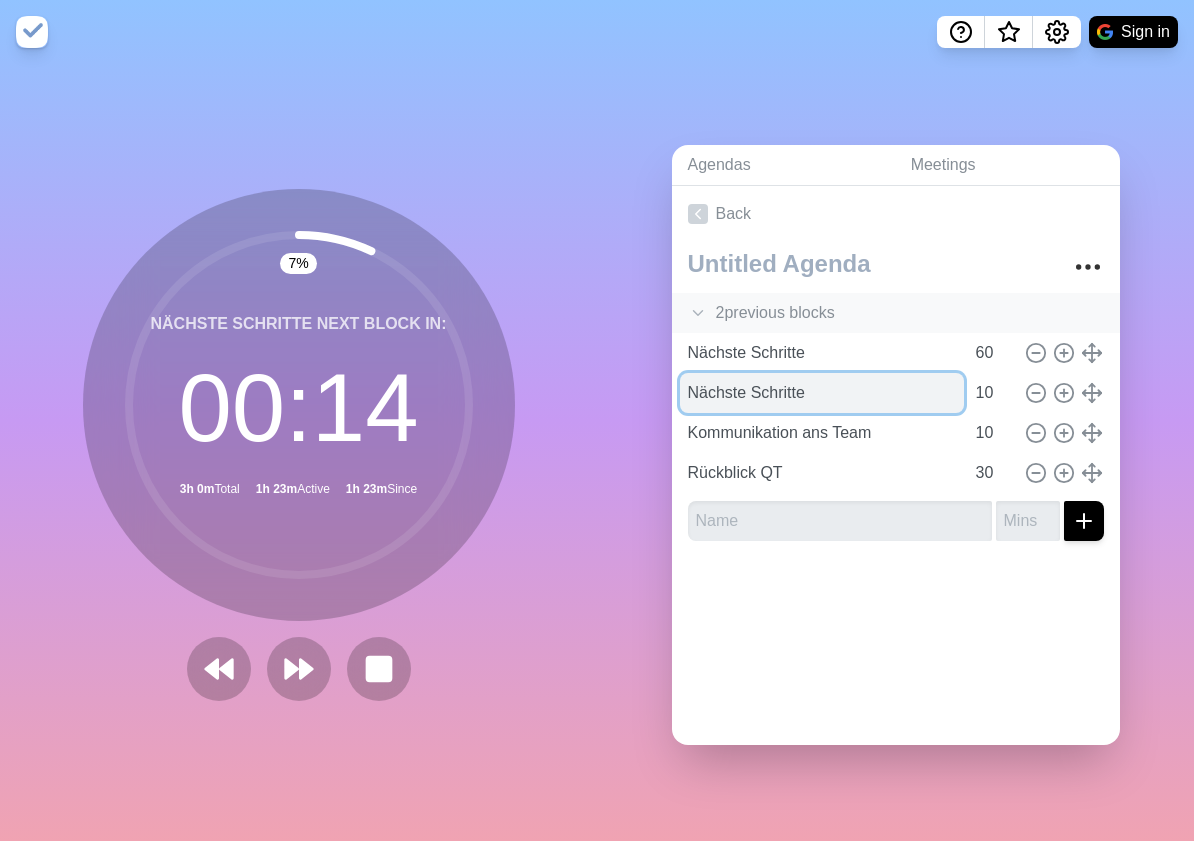 click on "Nächste Schritte" at bounding box center (822, 393) 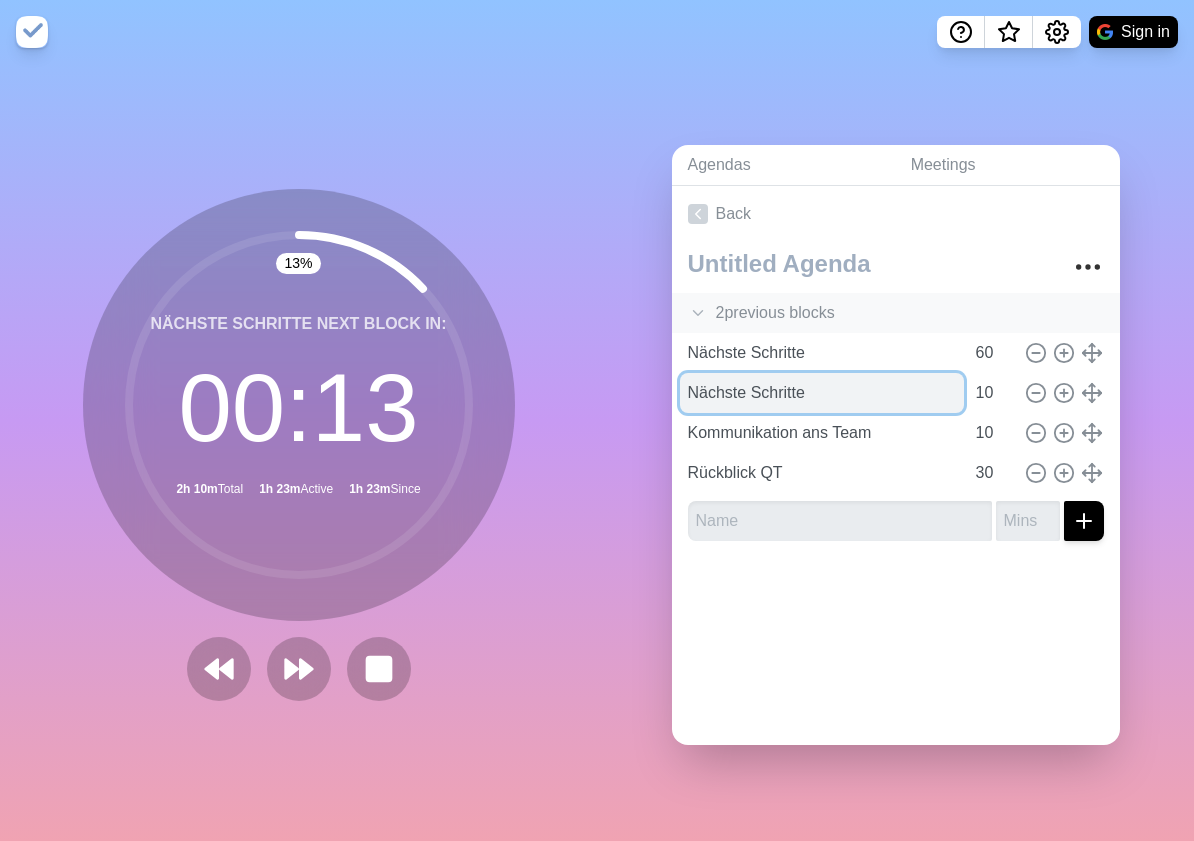 click on "Nächste Schritte" at bounding box center (822, 393) 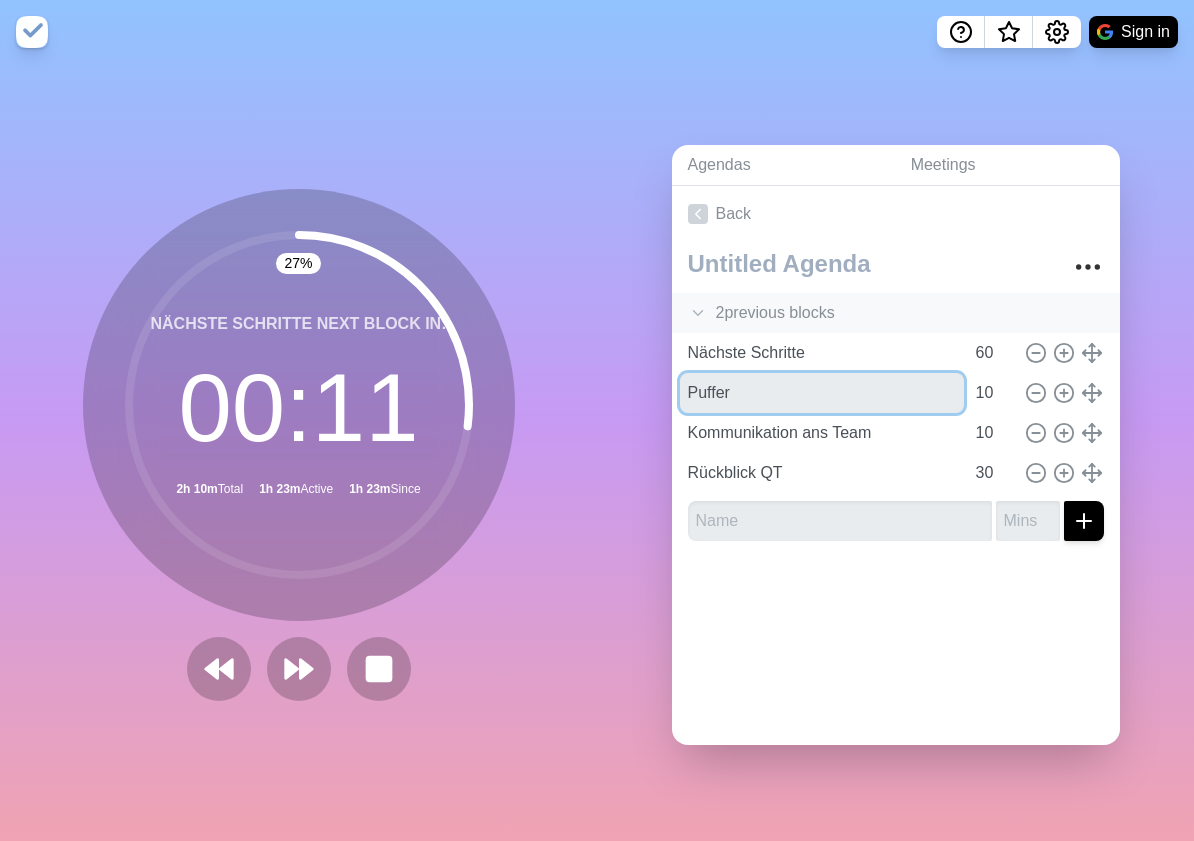 type on "Puffer" 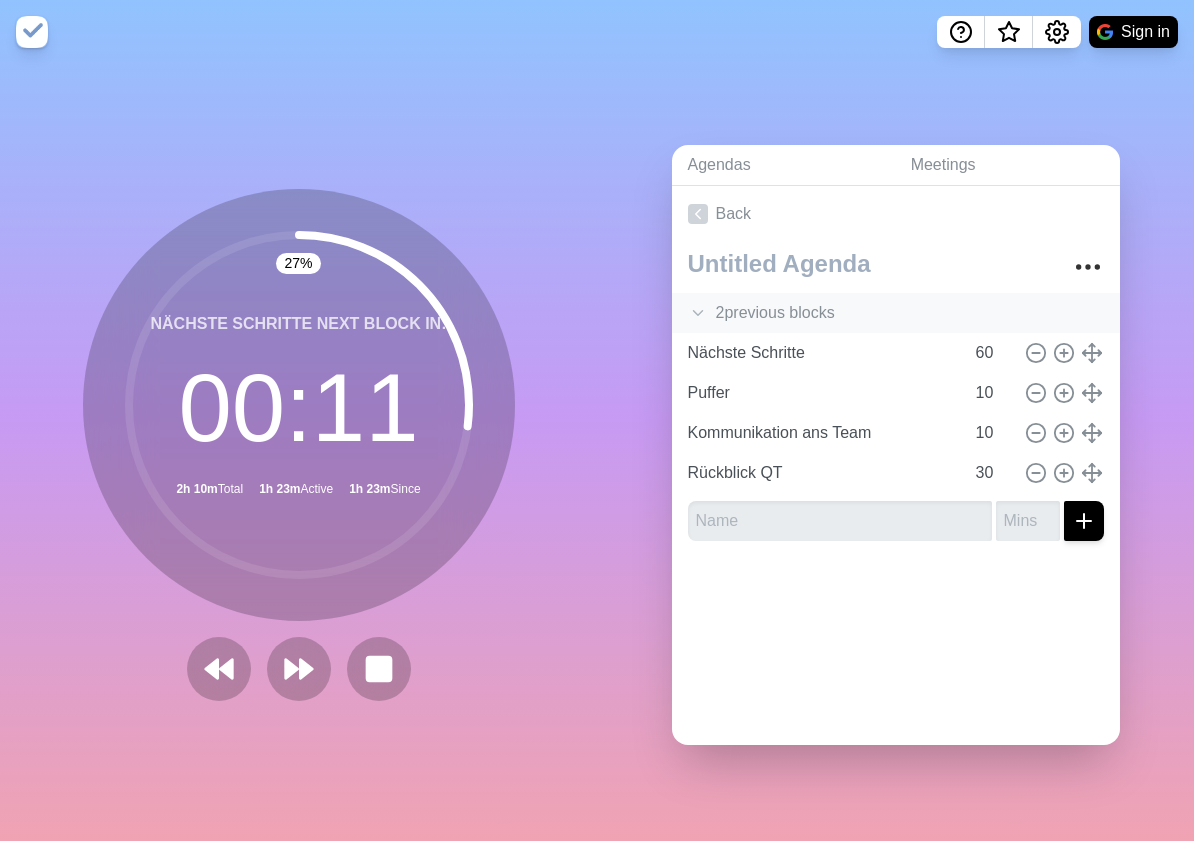 click 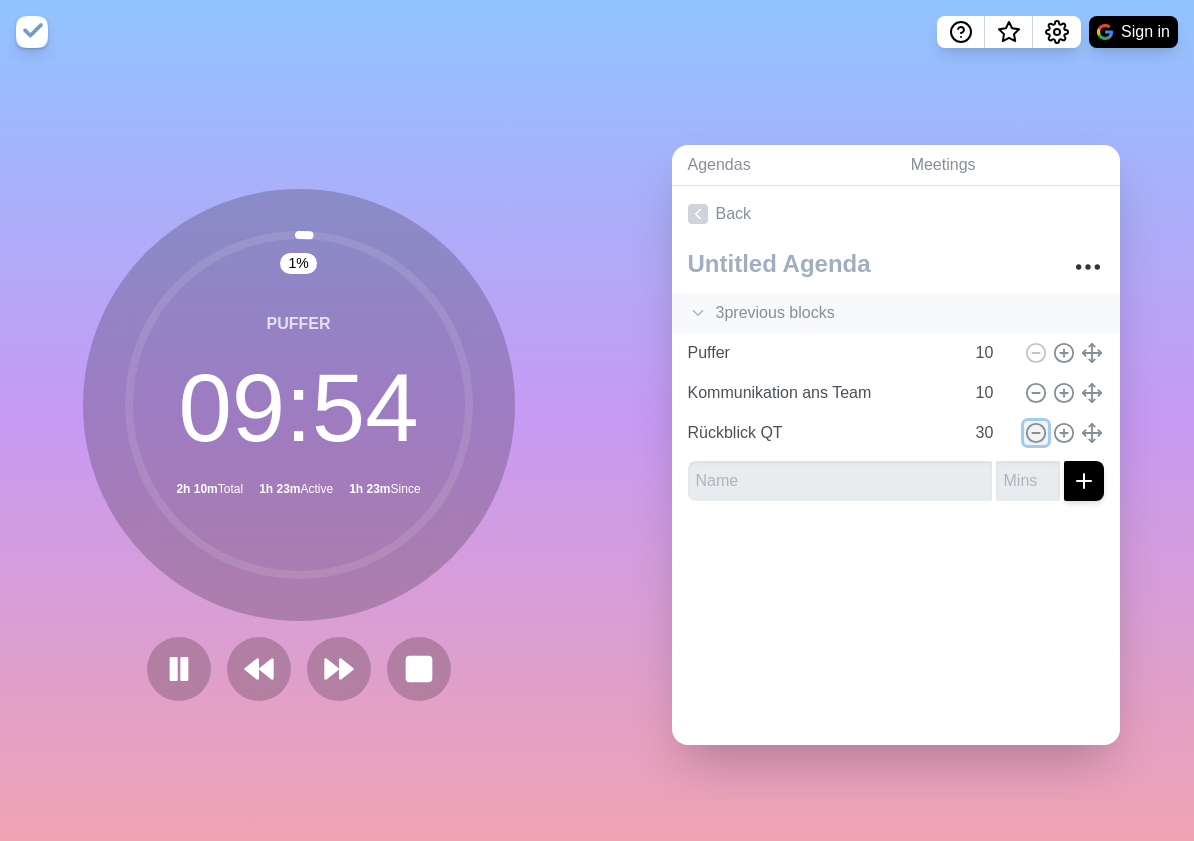 click 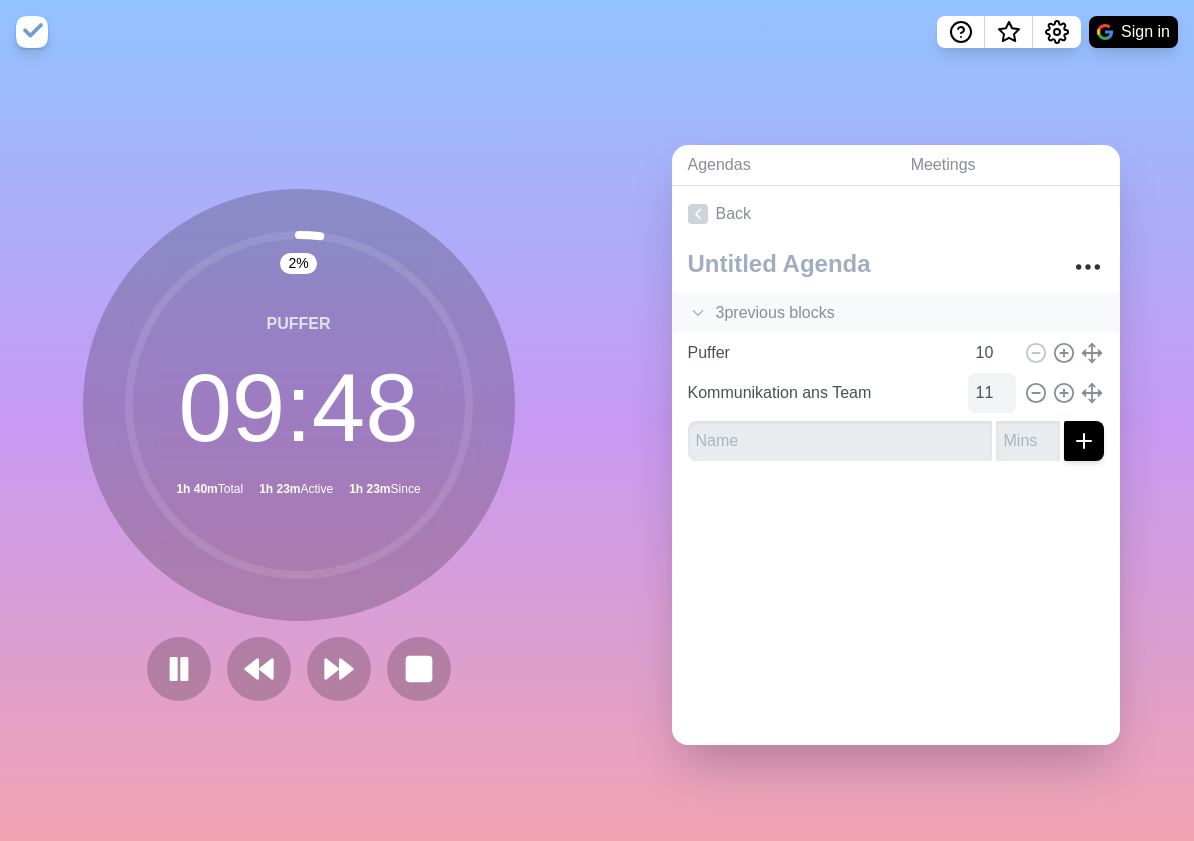 click on "11" at bounding box center [992, 393] 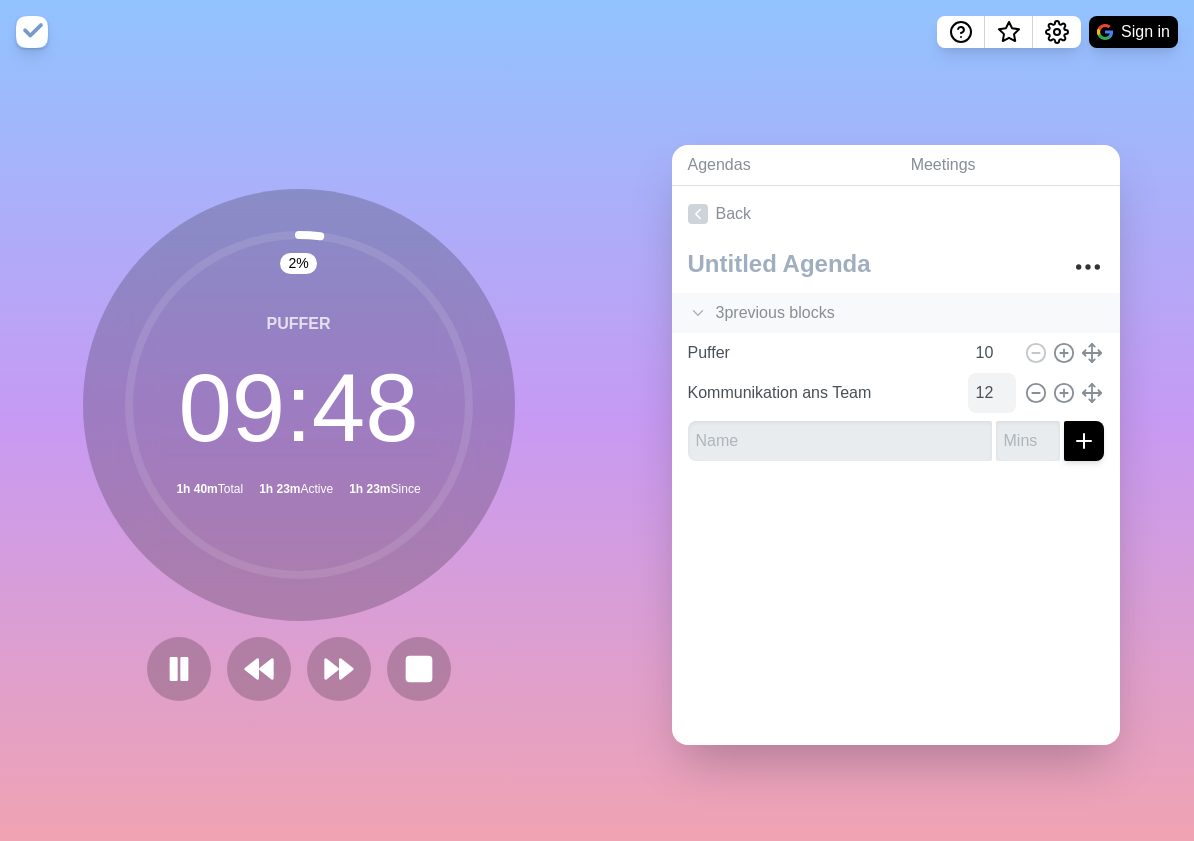 click on "12" at bounding box center [992, 393] 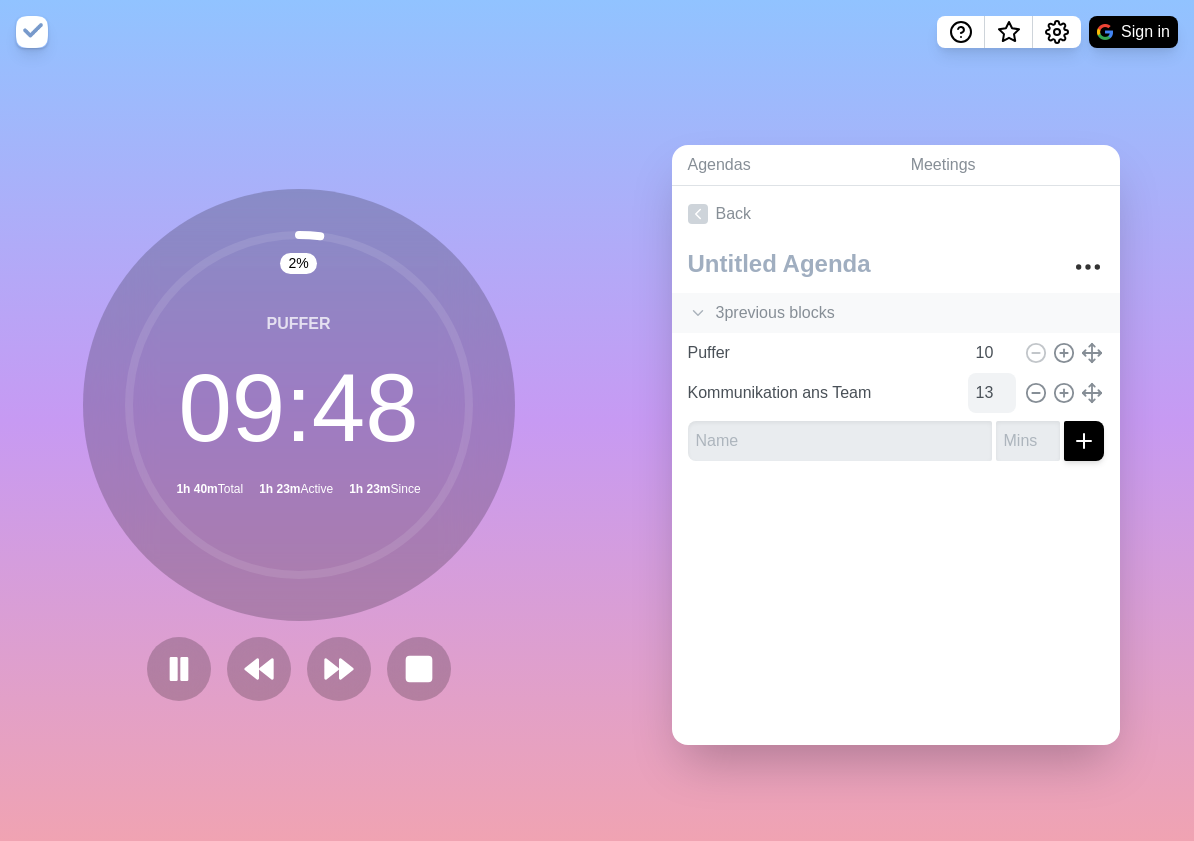 click on "13" at bounding box center [992, 393] 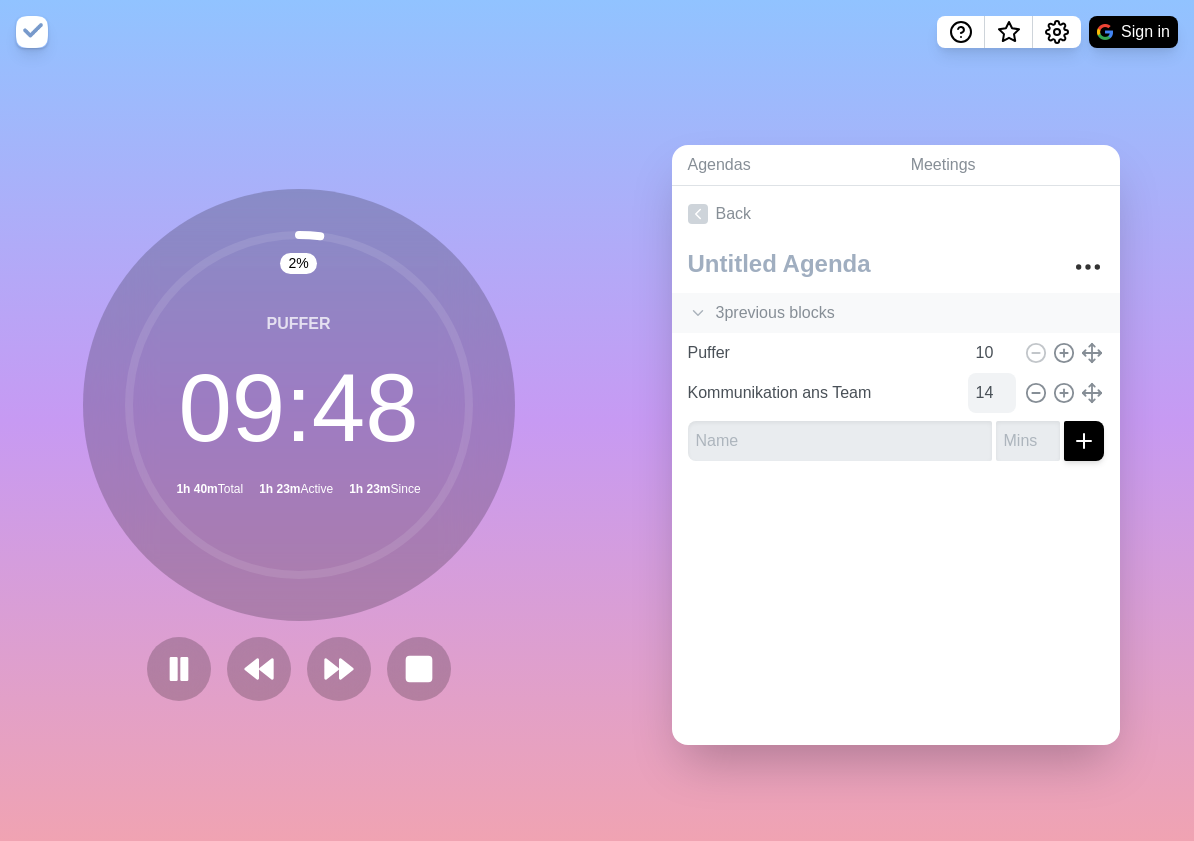 click on "14" at bounding box center (992, 393) 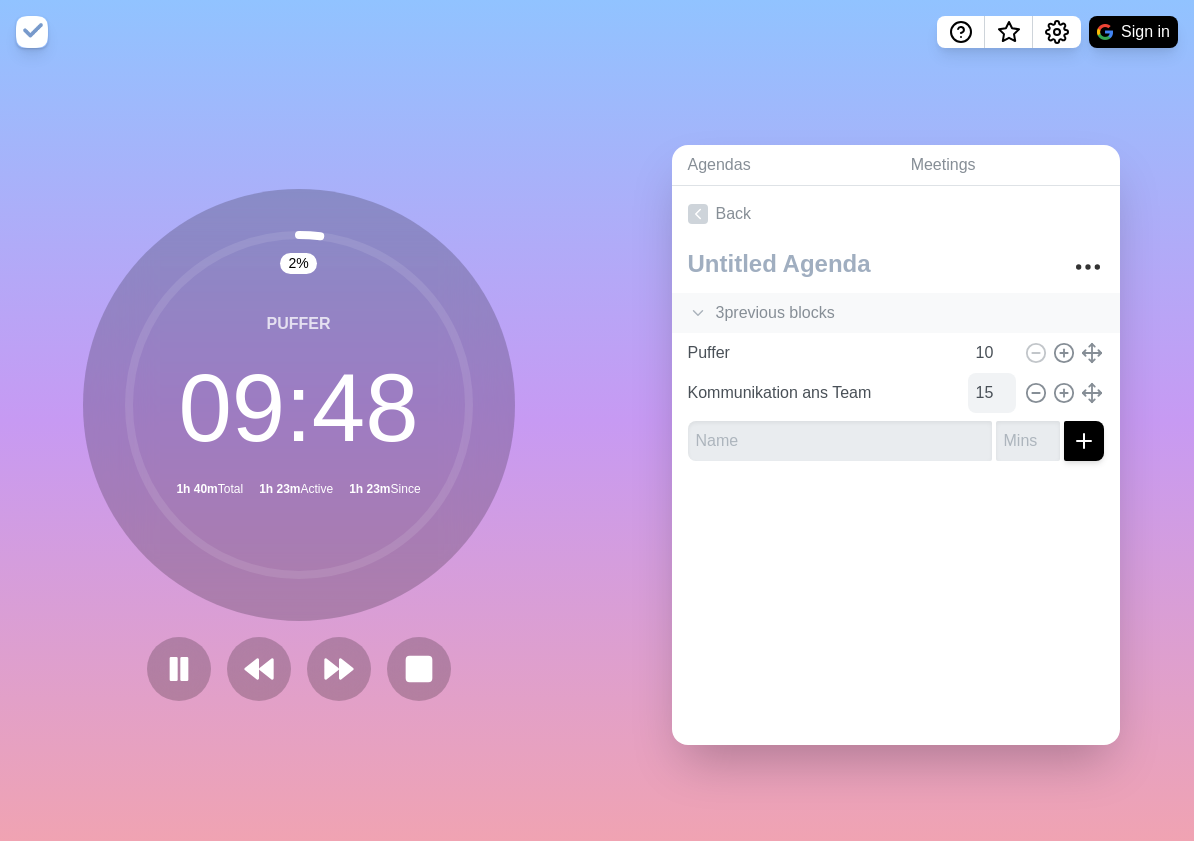 type on "15" 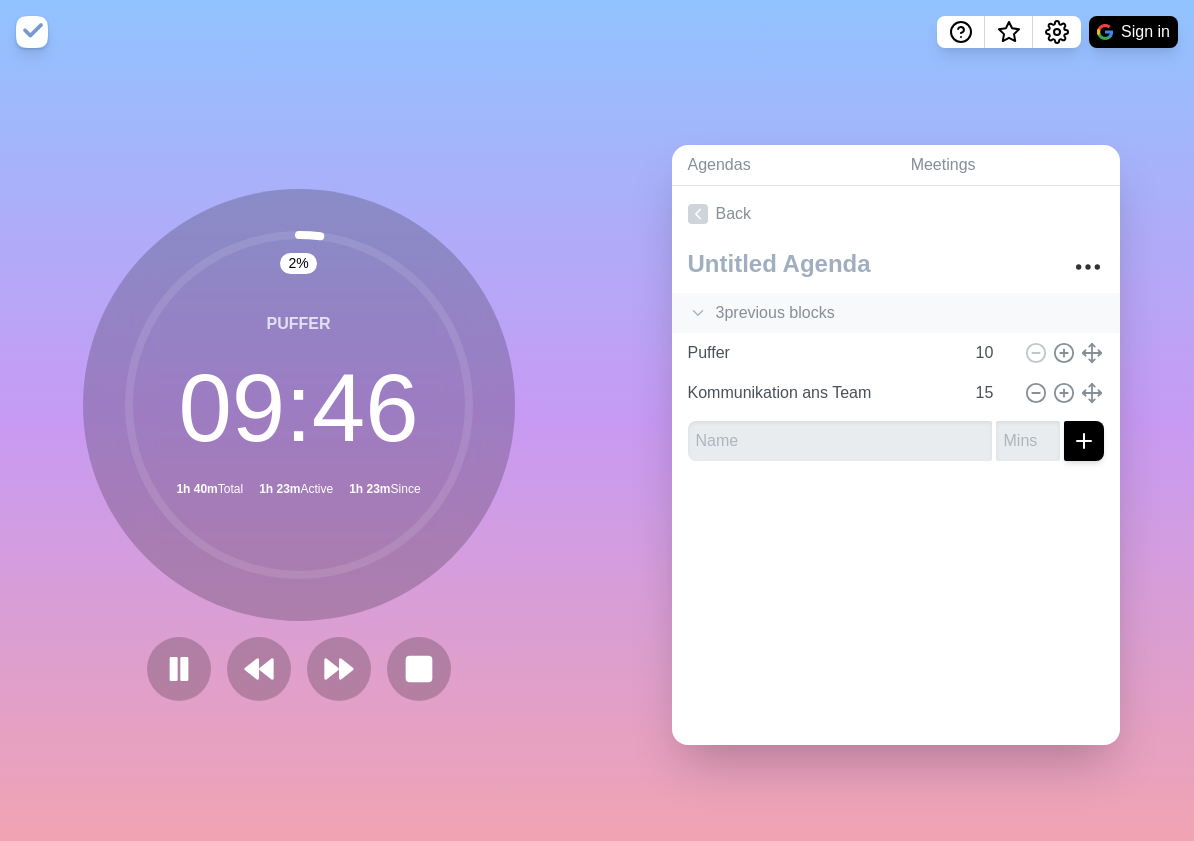 click on "Back               3  previous block
s   Update von [PERSON_NAME]   10       Puffer   10       Nächste Schritte   60       Puffer   10       Kommunikation ans Team   15" at bounding box center (896, 465) 